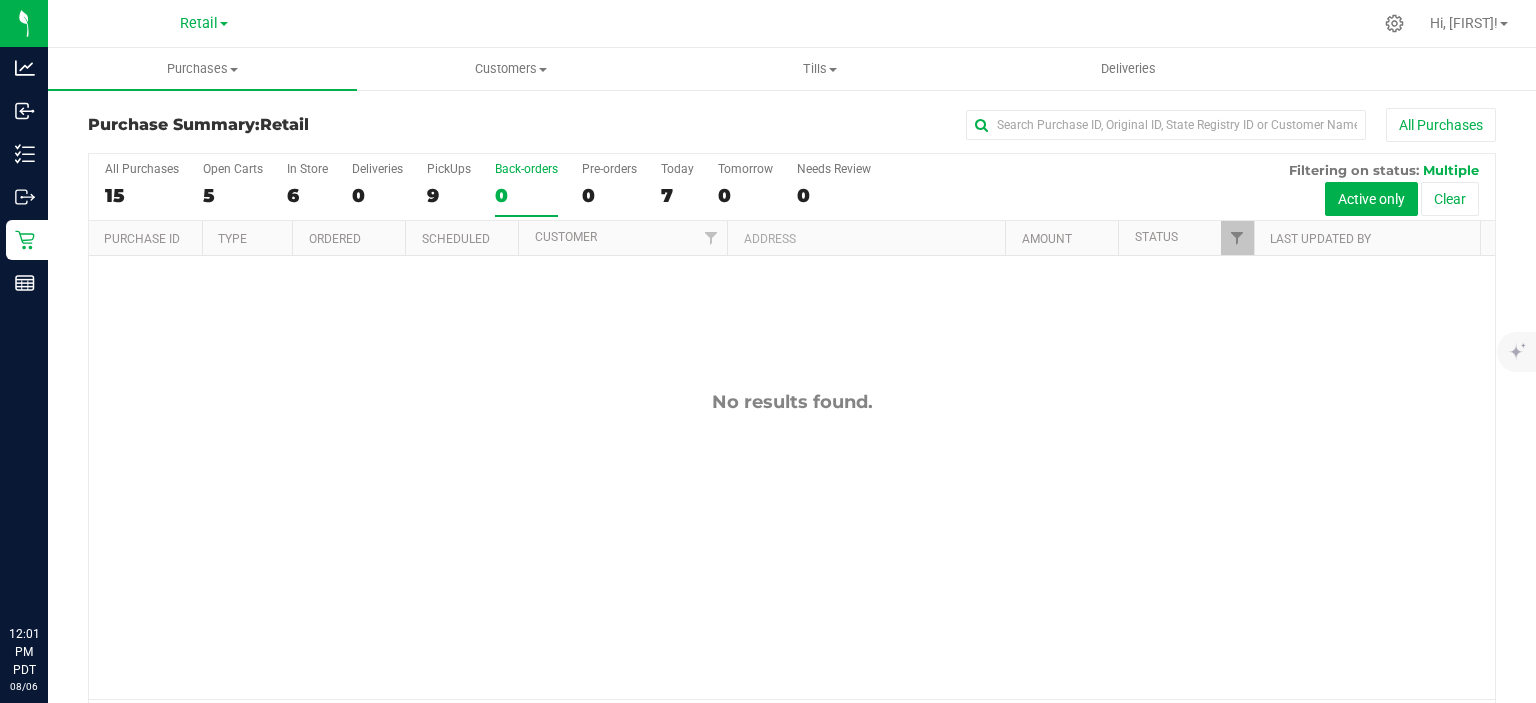 scroll, scrollTop: 0, scrollLeft: 0, axis: both 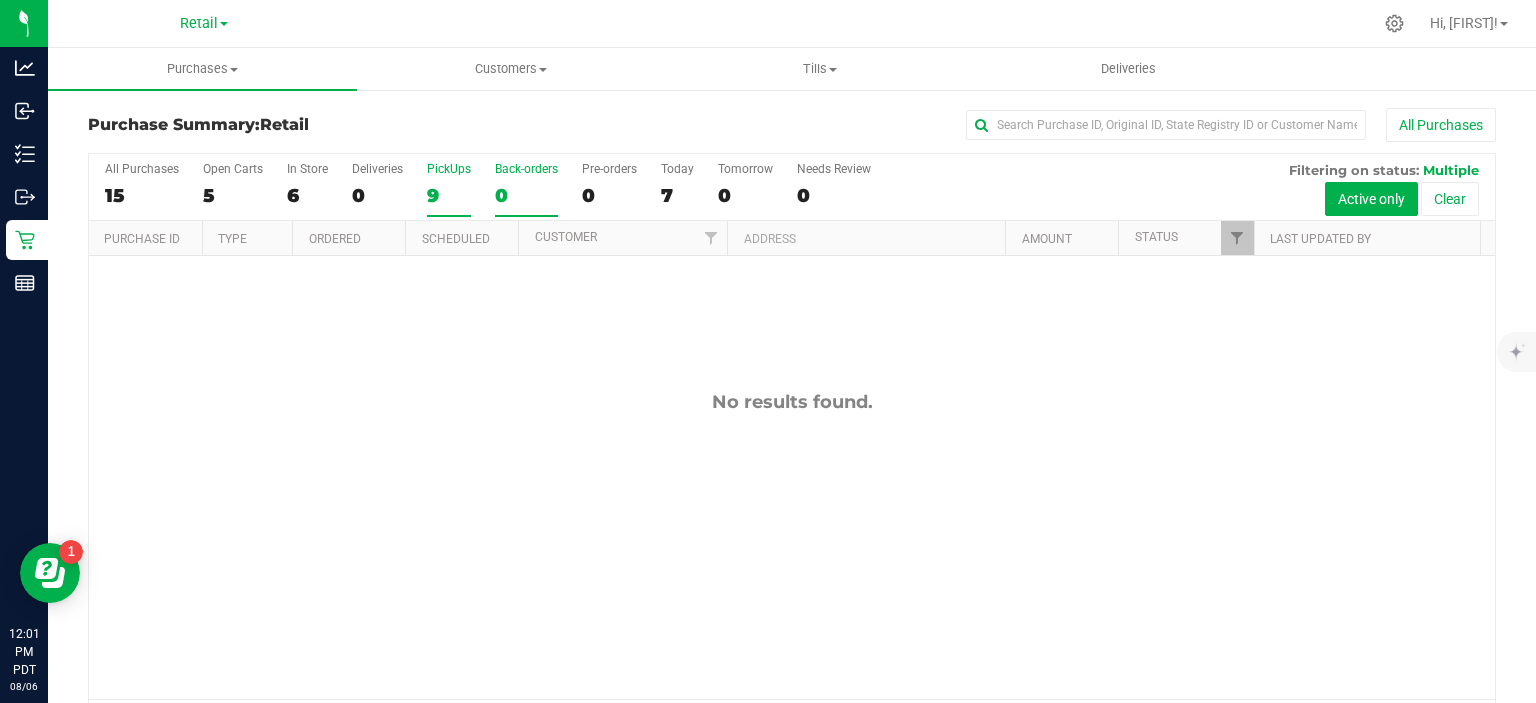 click on "9" at bounding box center [449, 195] 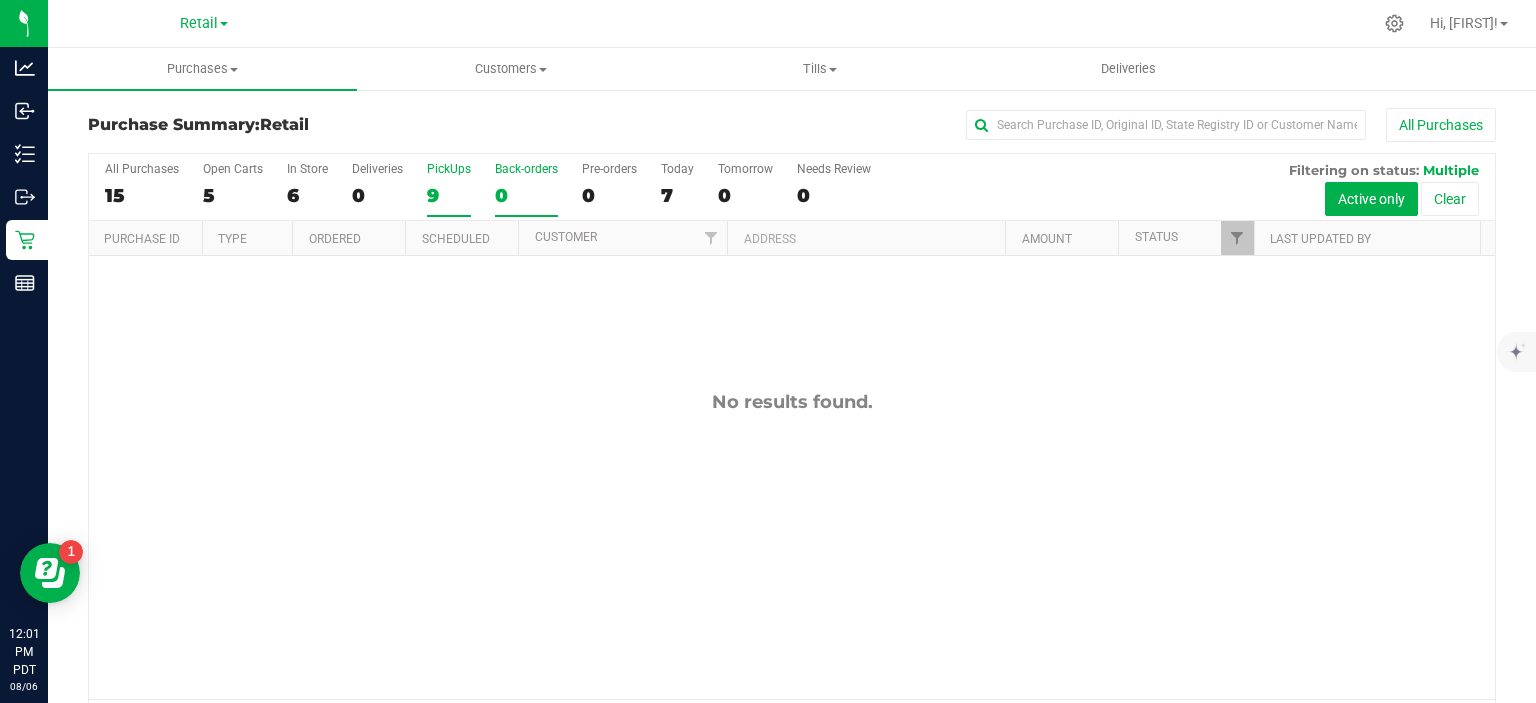 click on "PickUps
9" at bounding box center [0, 0] 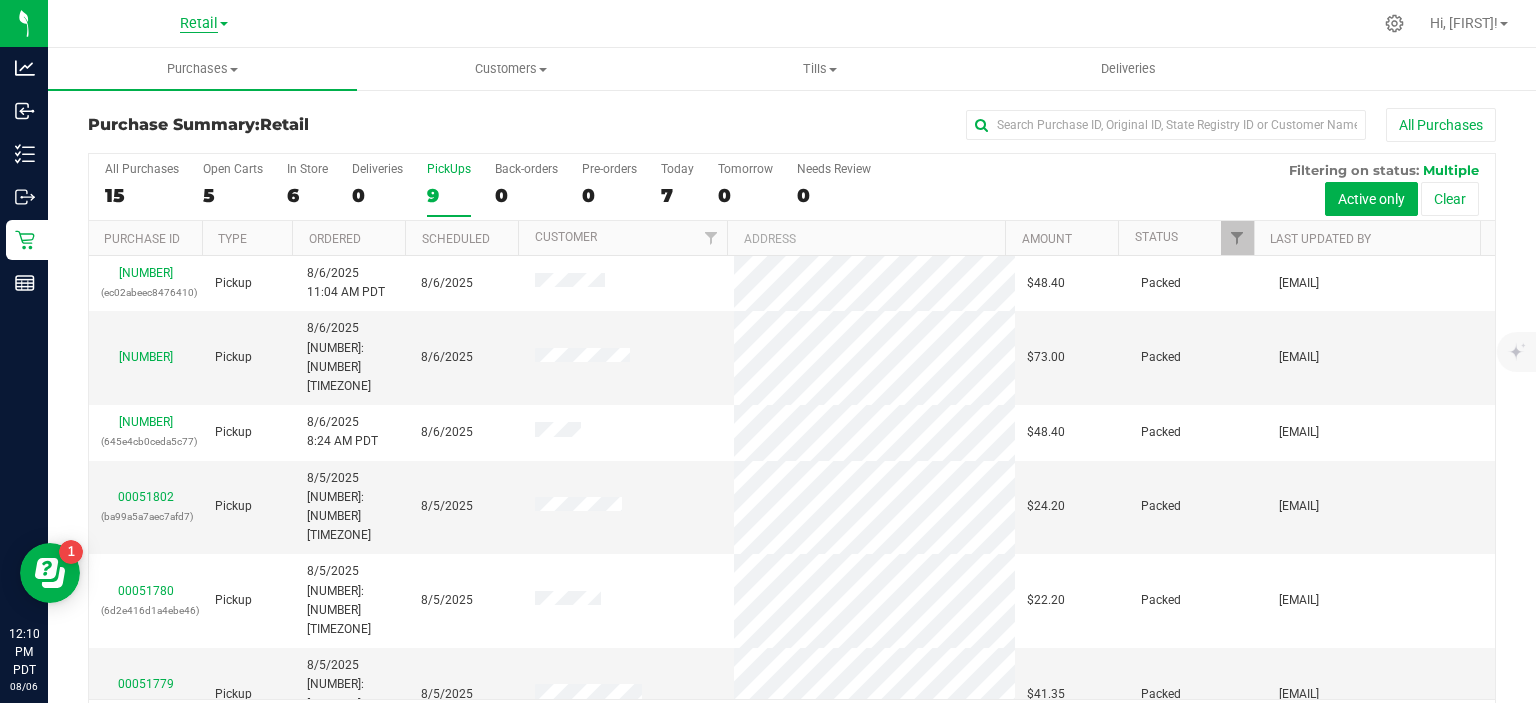 click on "Retail" at bounding box center (199, 24) 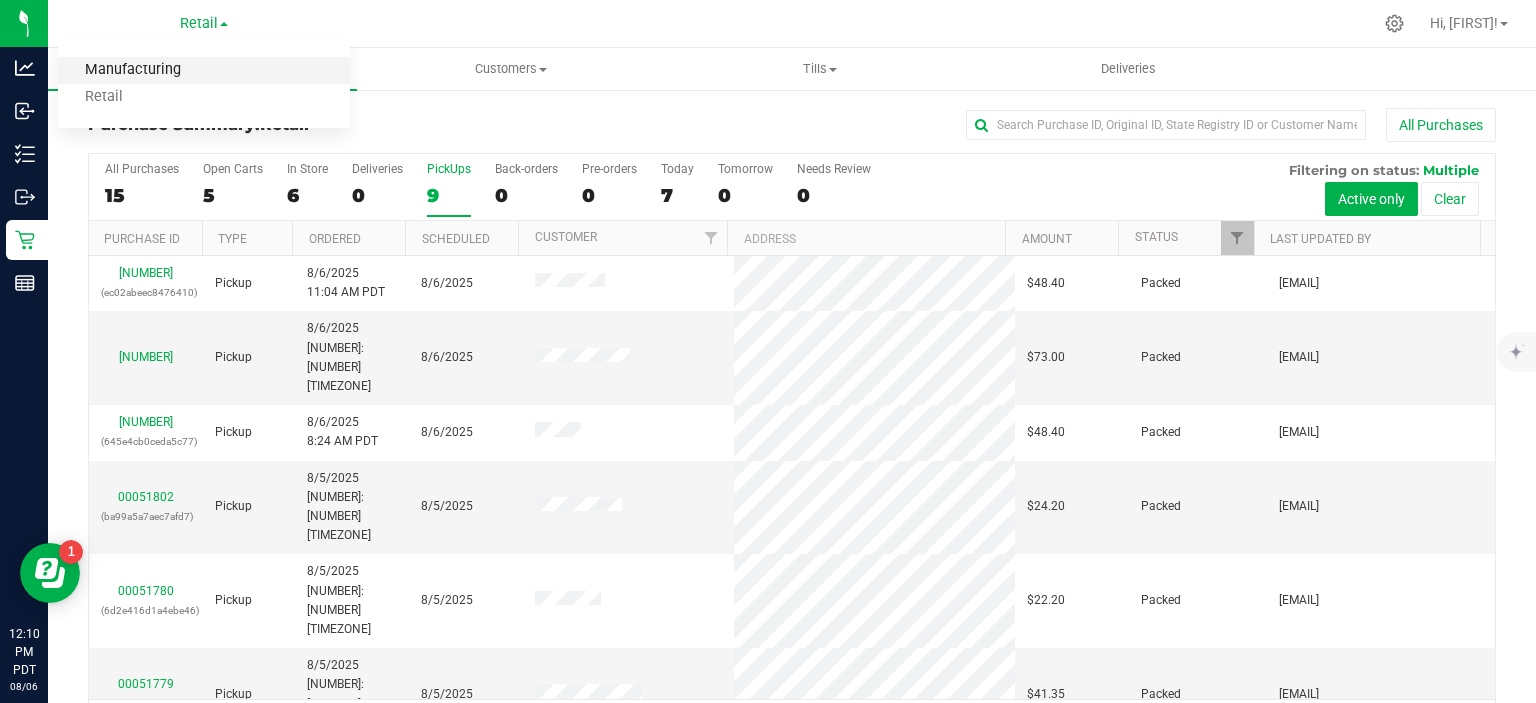 click on "Manufacturing" at bounding box center (204, 70) 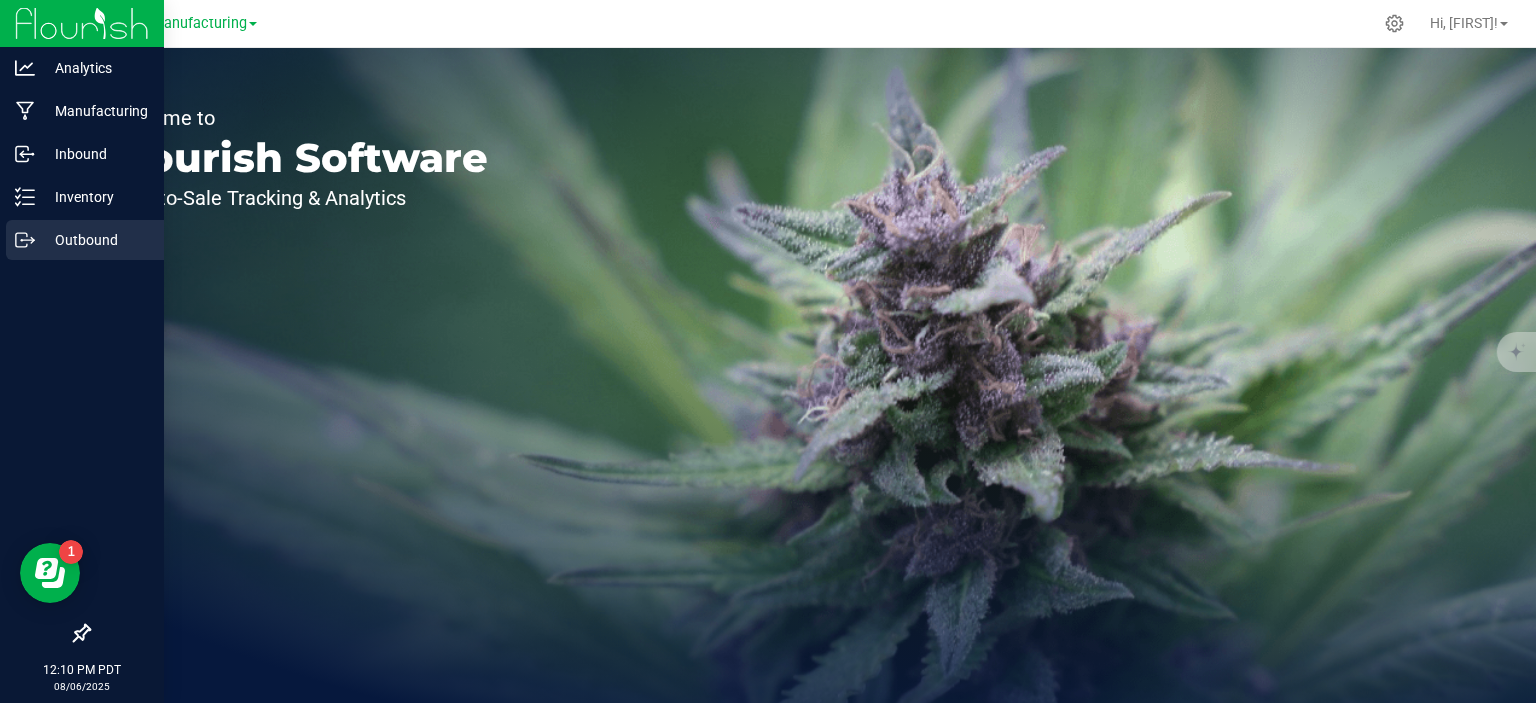 click on "Outbound" at bounding box center (95, 240) 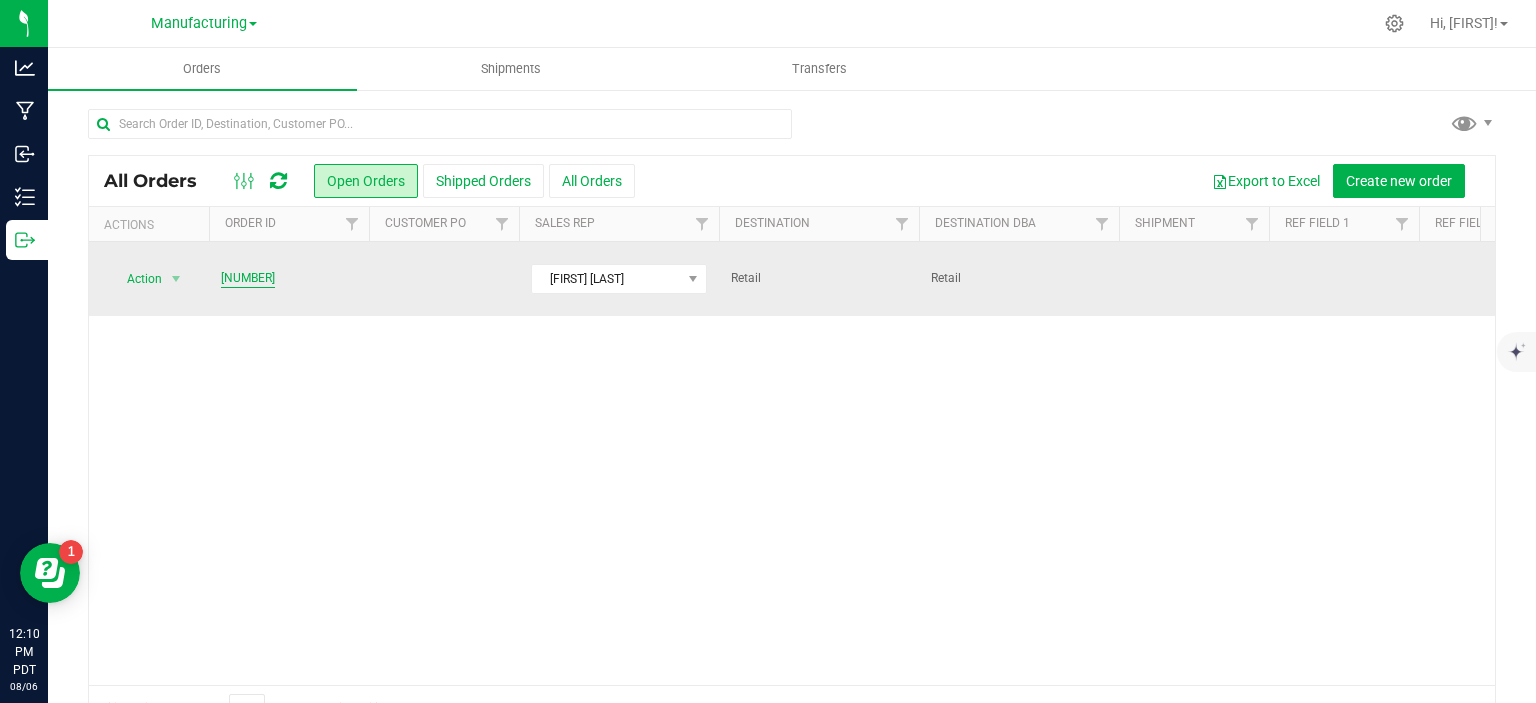click on "[NUMBER]" at bounding box center (248, 278) 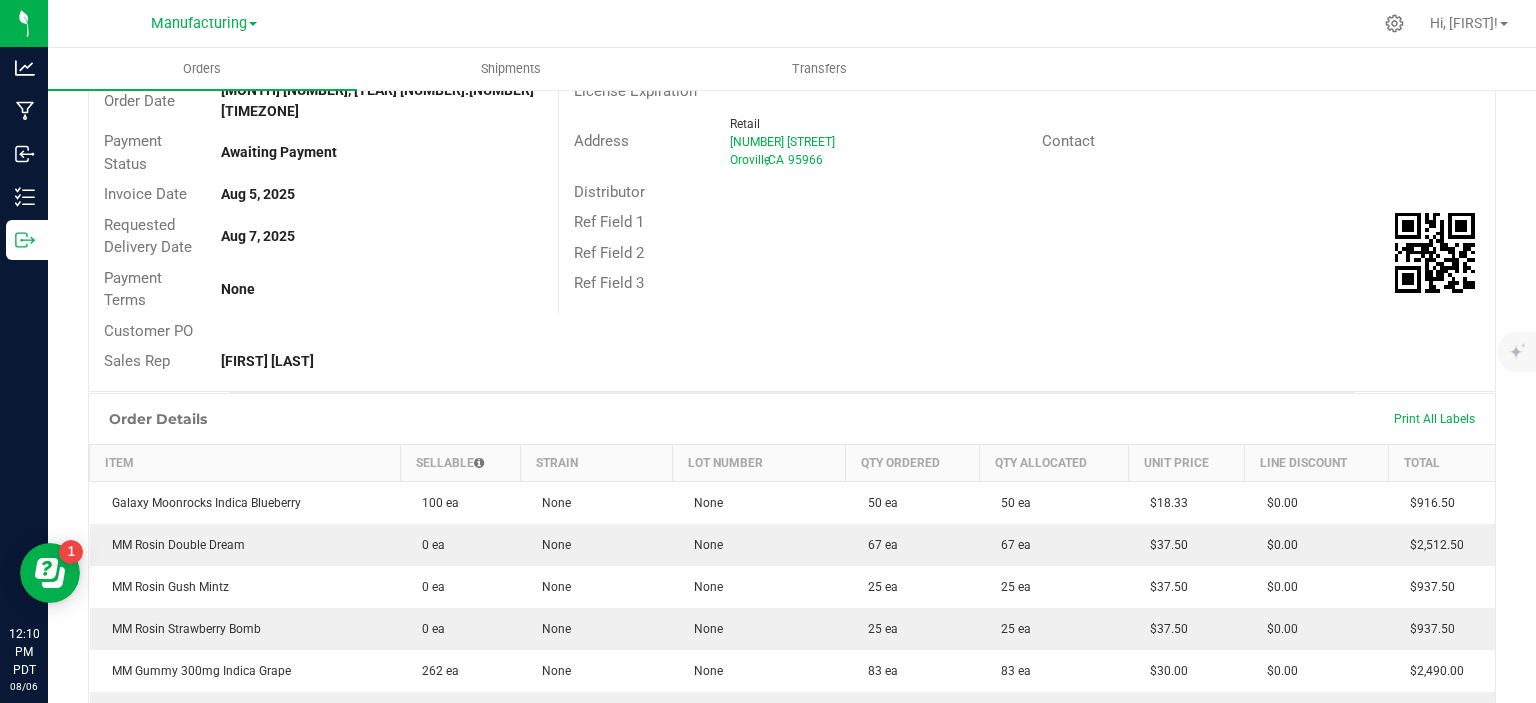 scroll, scrollTop: 0, scrollLeft: 0, axis: both 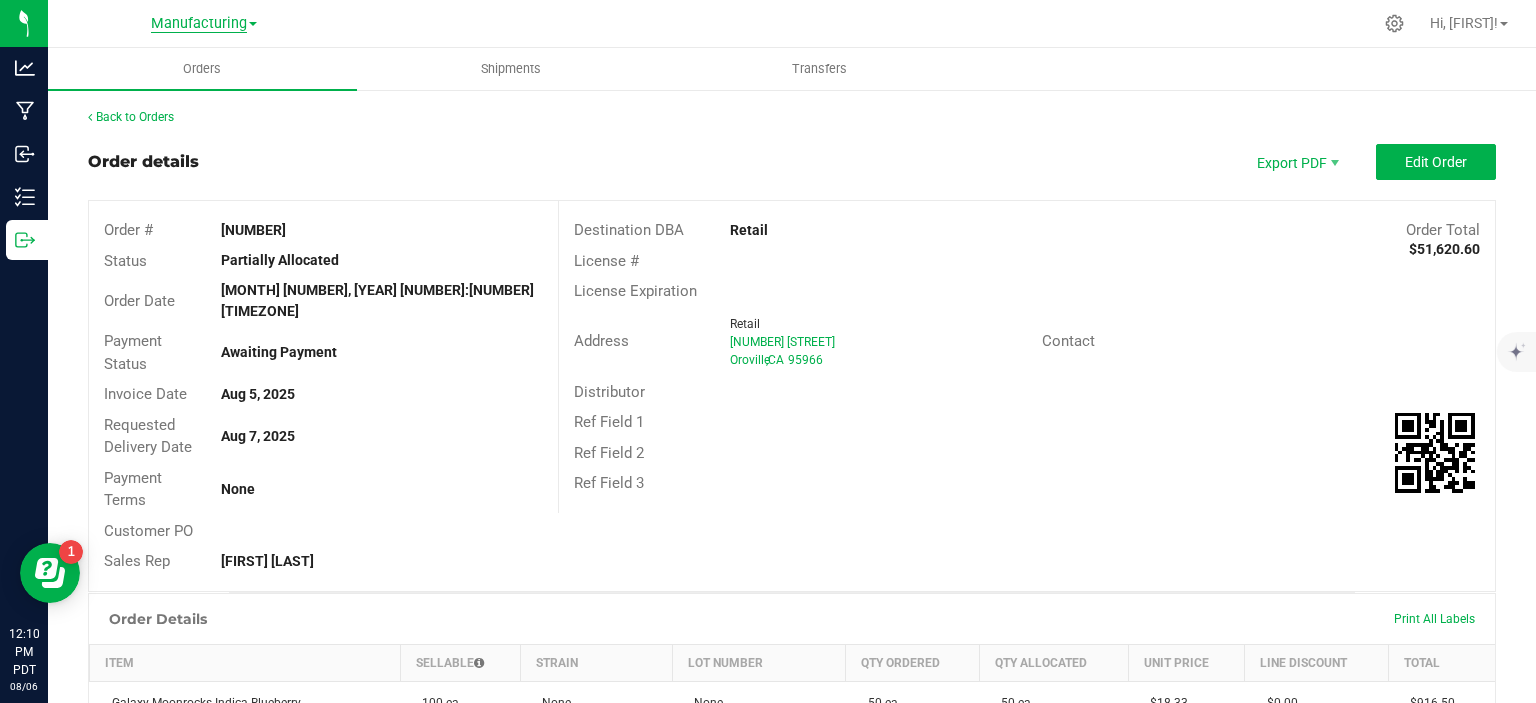 click on "Manufacturing" at bounding box center (199, 24) 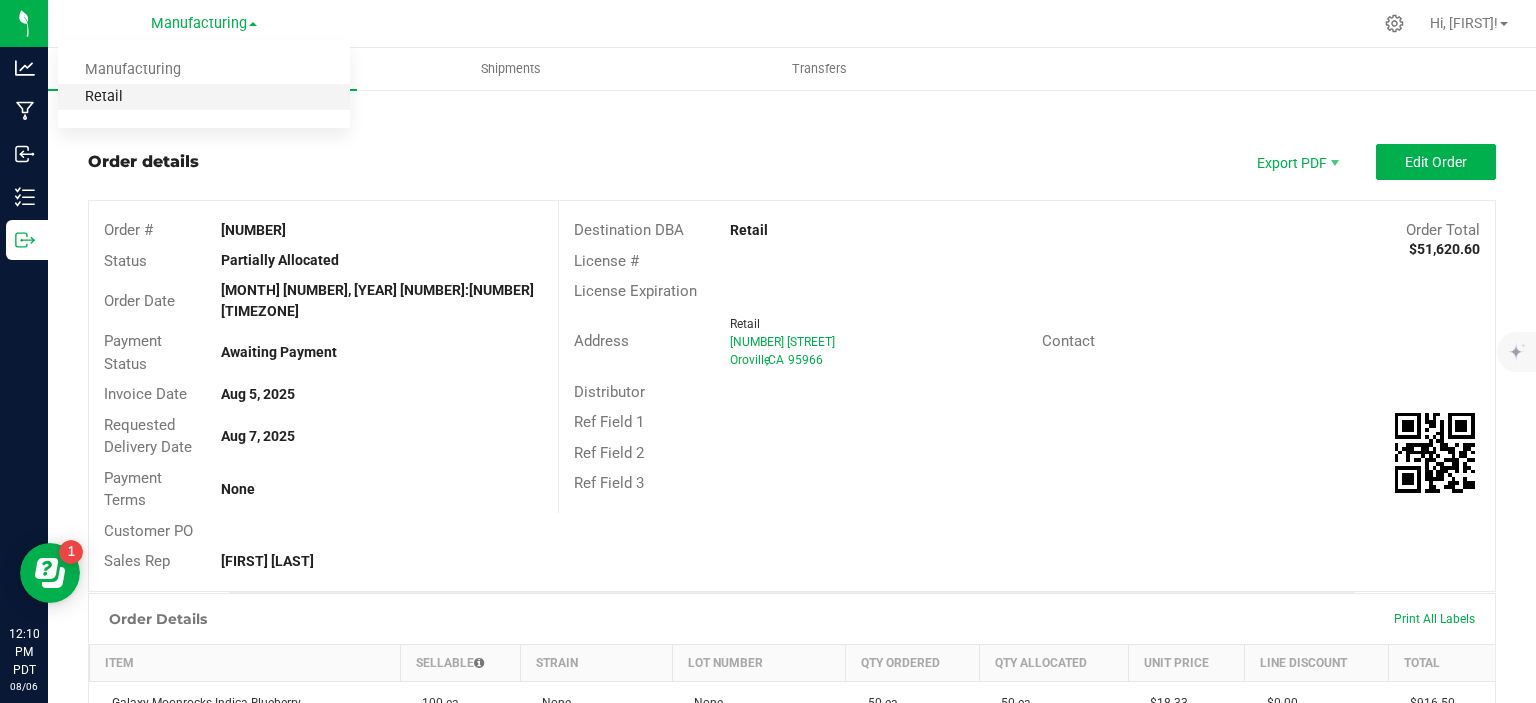 click on "Retail" at bounding box center [204, 97] 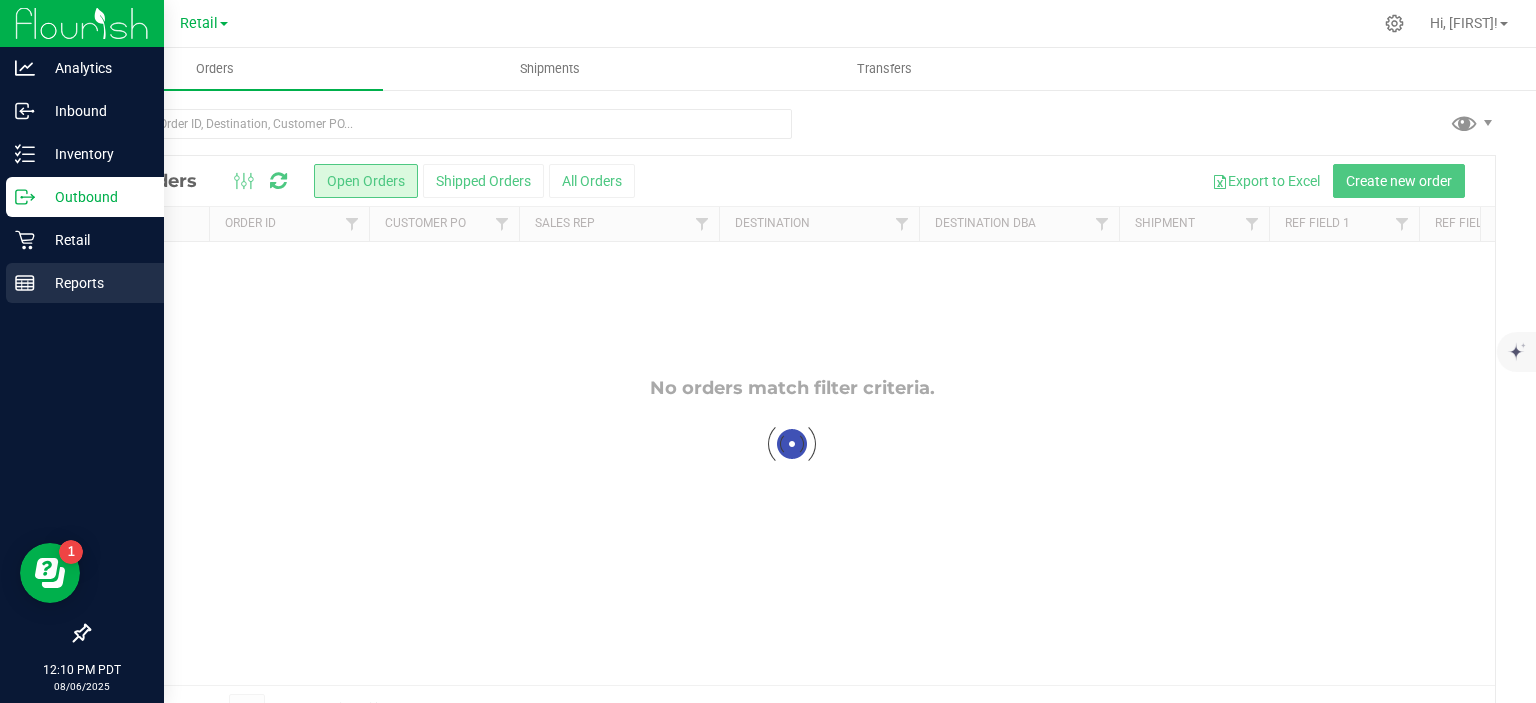 click 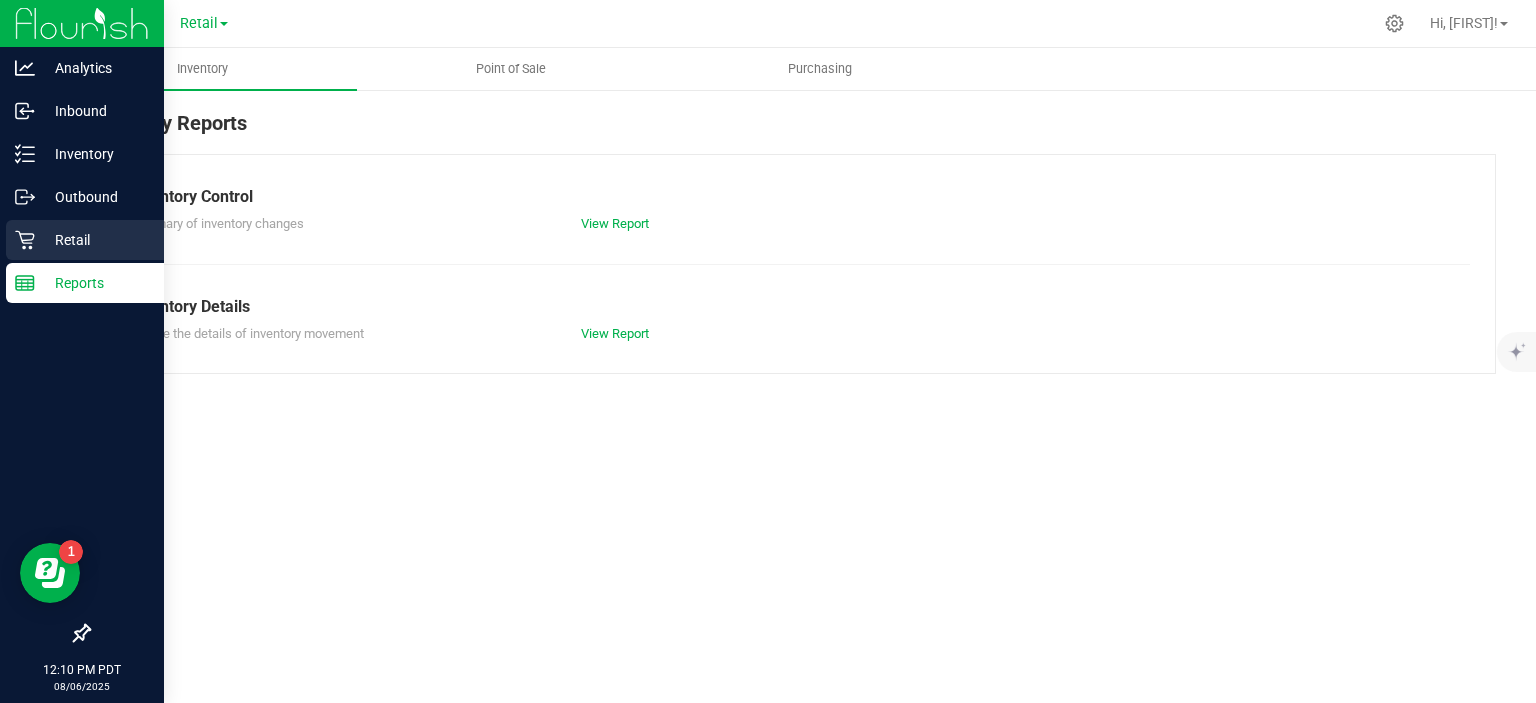click on "Retail" at bounding box center (95, 240) 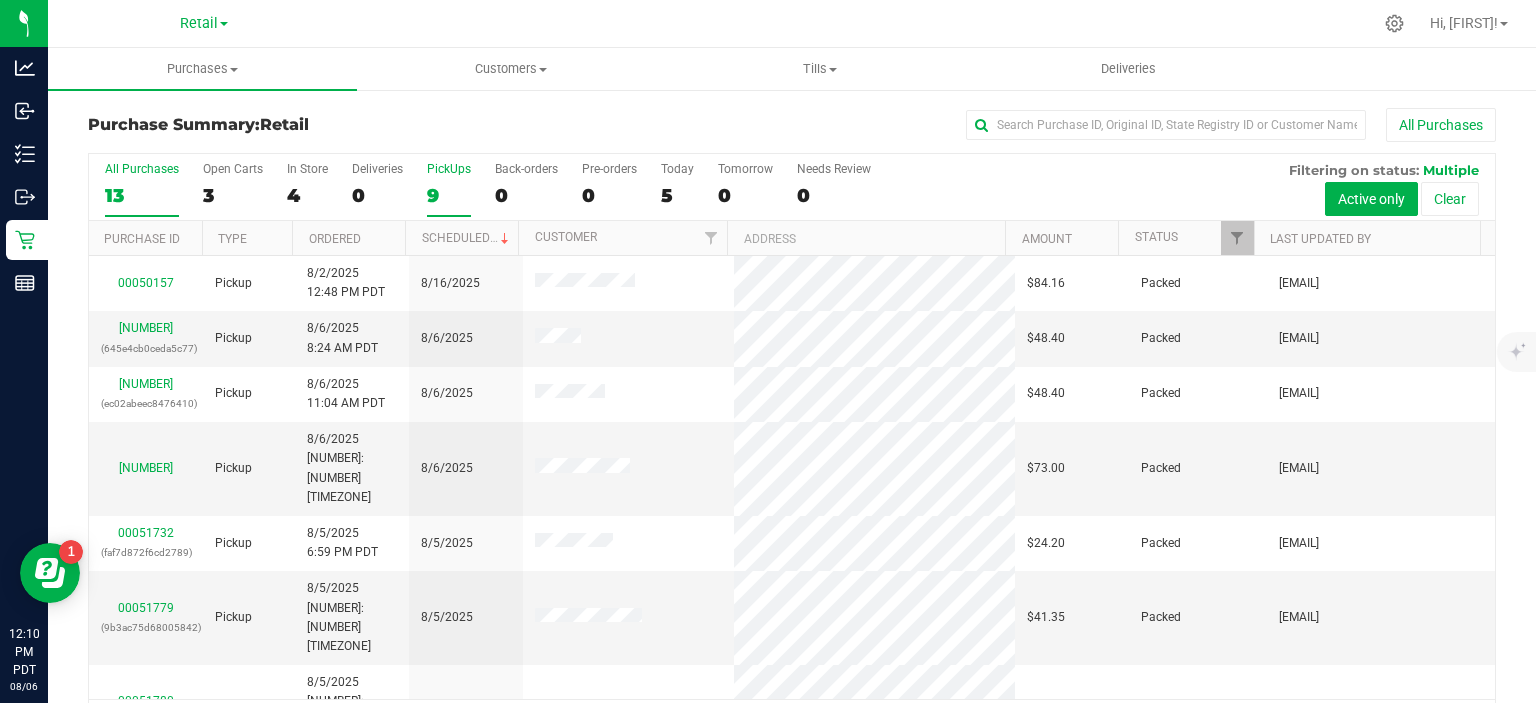 click on "9" at bounding box center [449, 195] 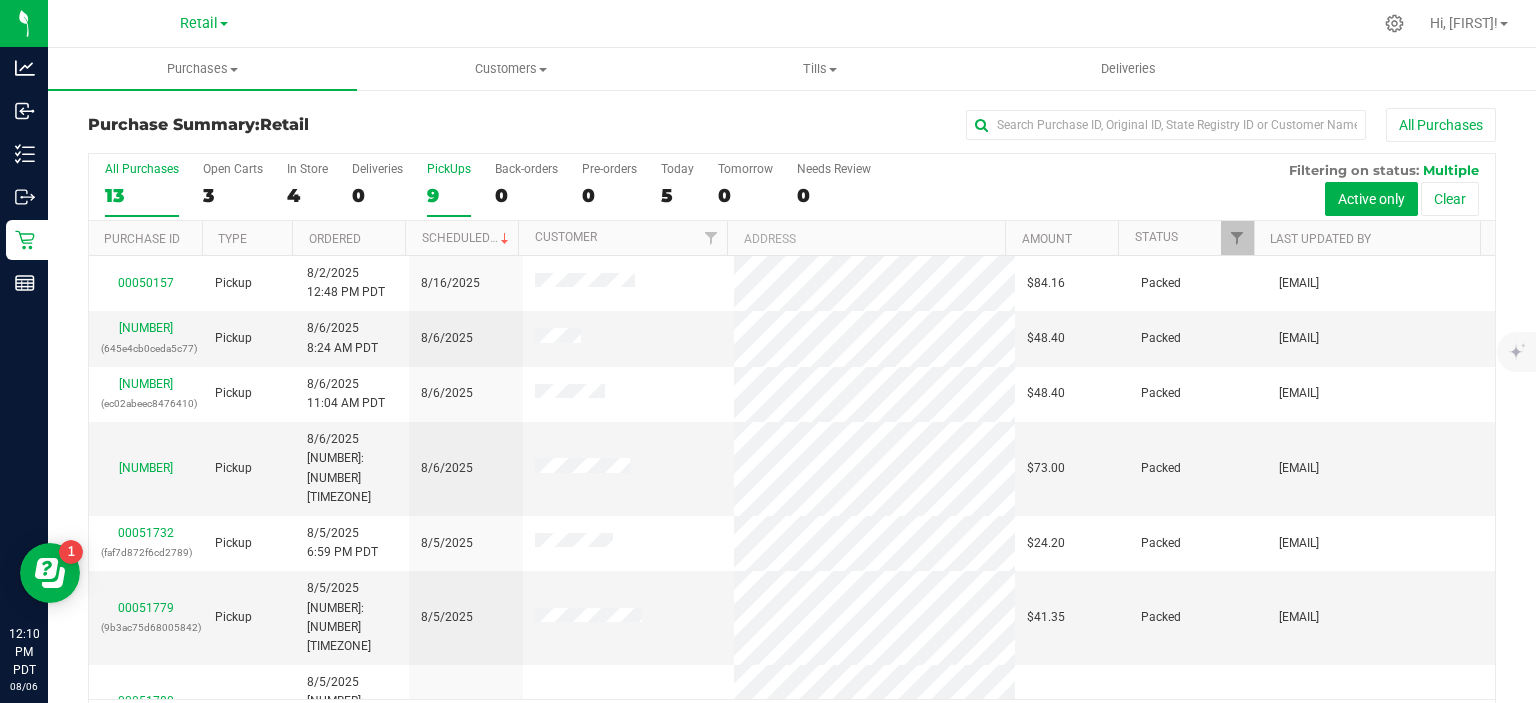 click on "PickUps
9" at bounding box center (0, 0) 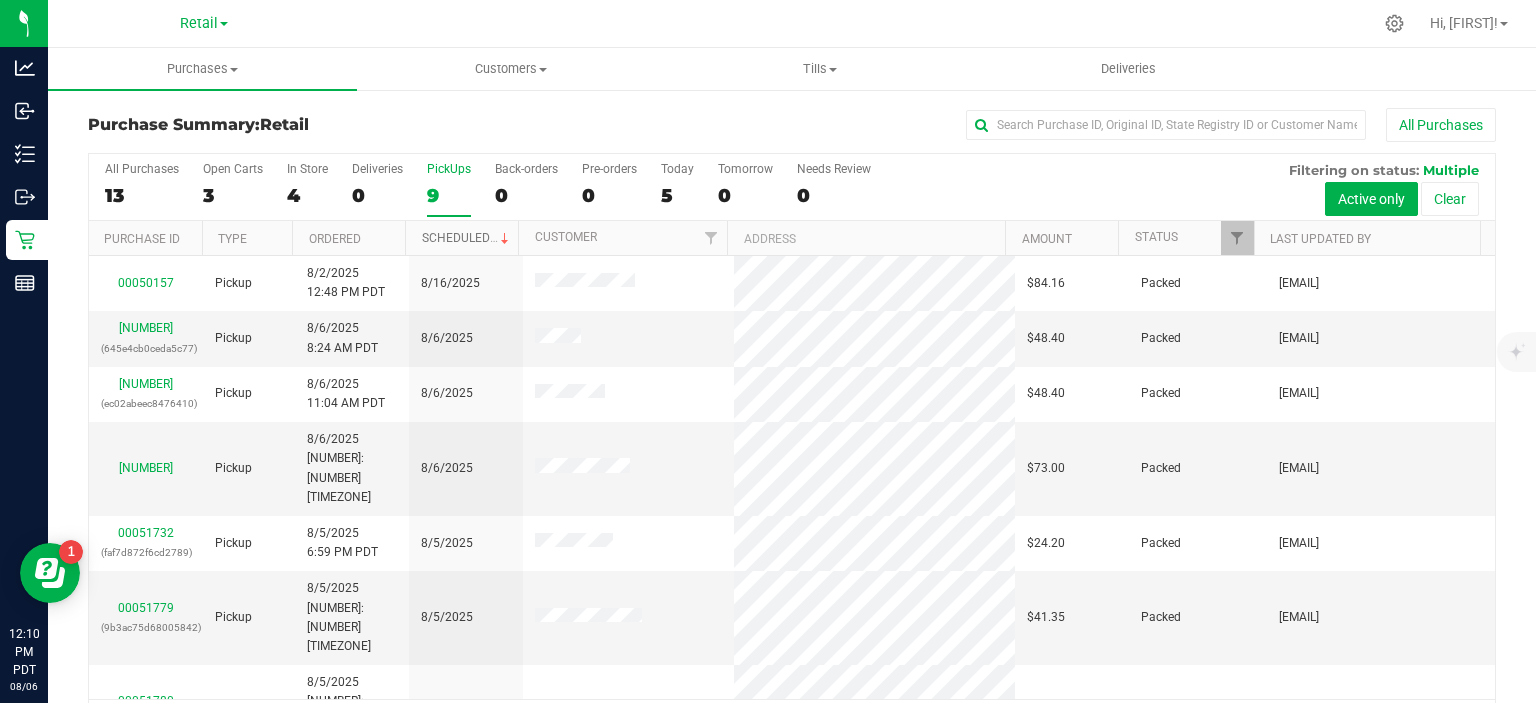 click on "Scheduled" at bounding box center (467, 238) 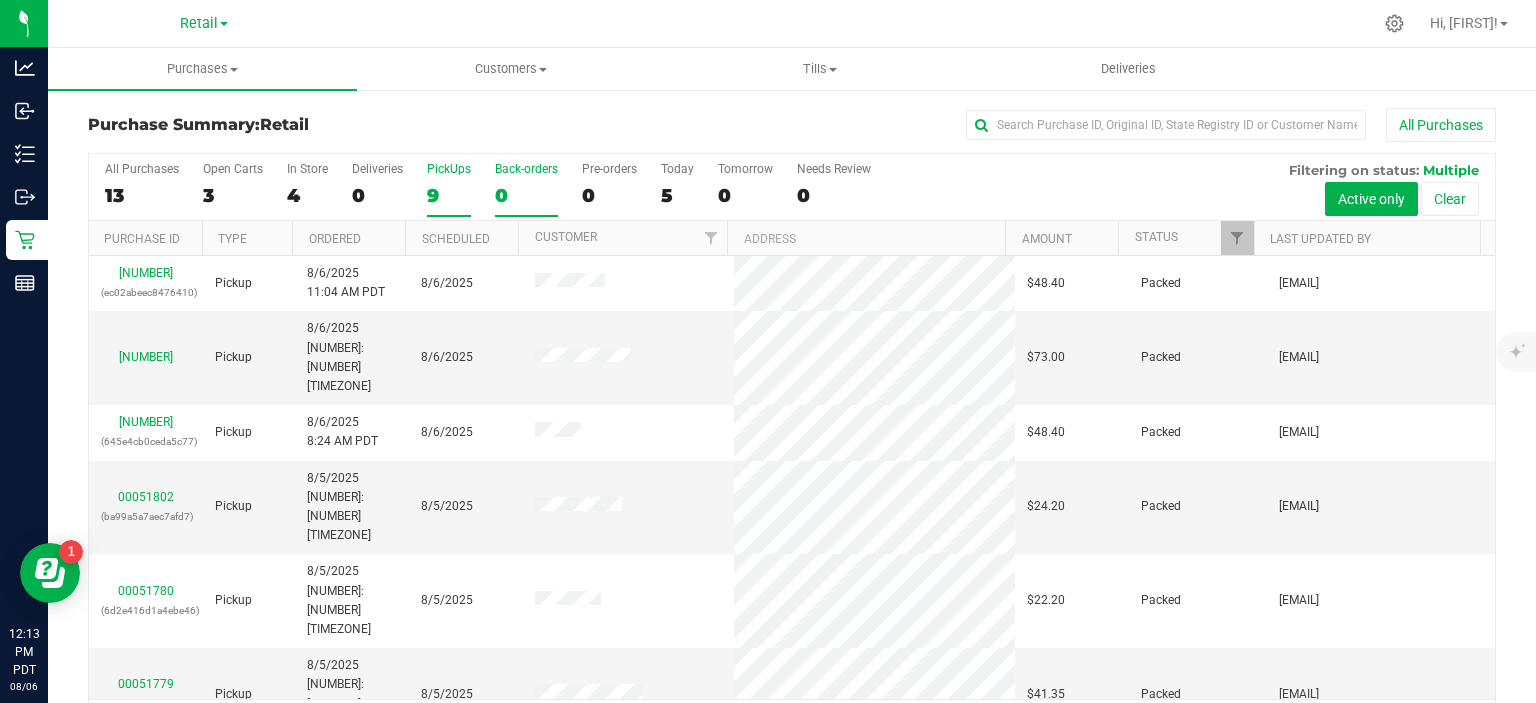 click on "Back-orders
0" at bounding box center (526, 189) 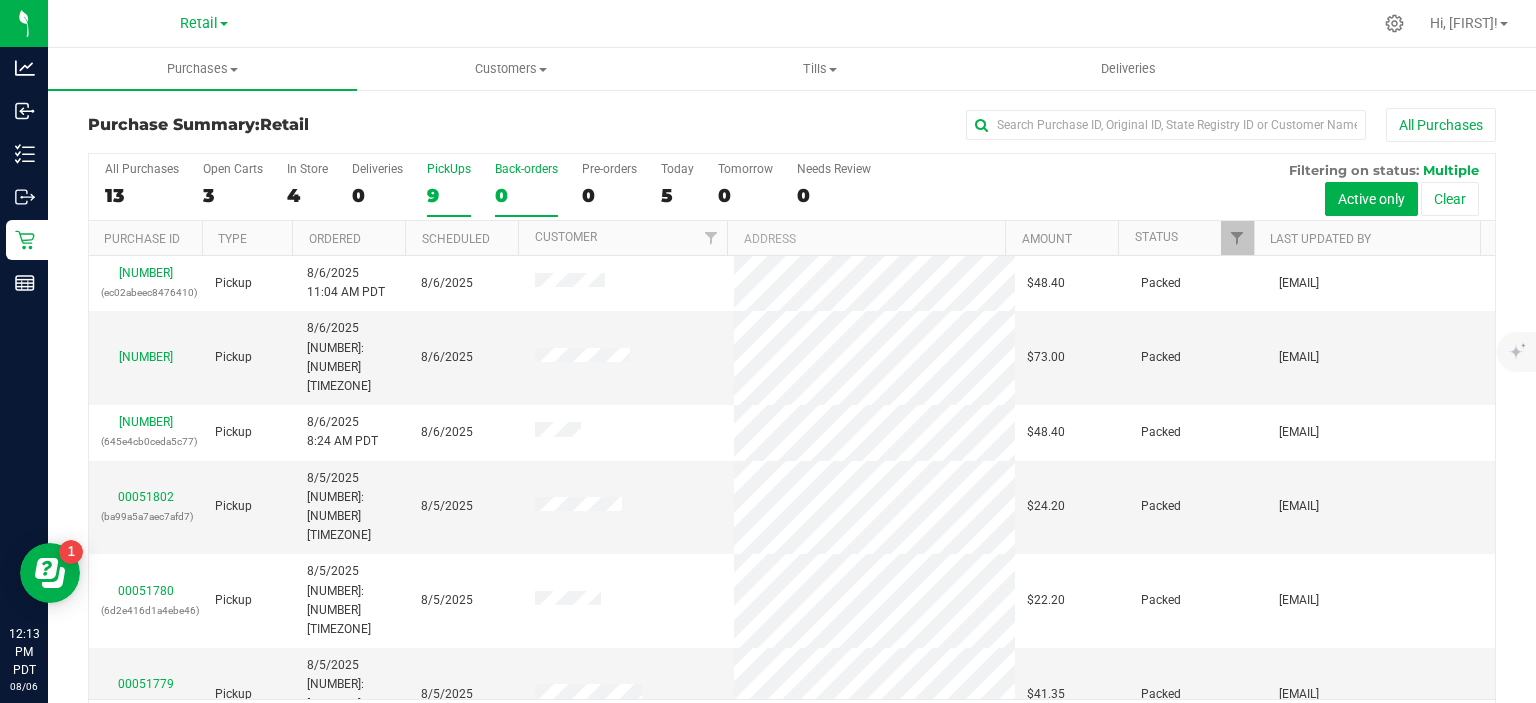 click on "Back-orders
0" at bounding box center (0, 0) 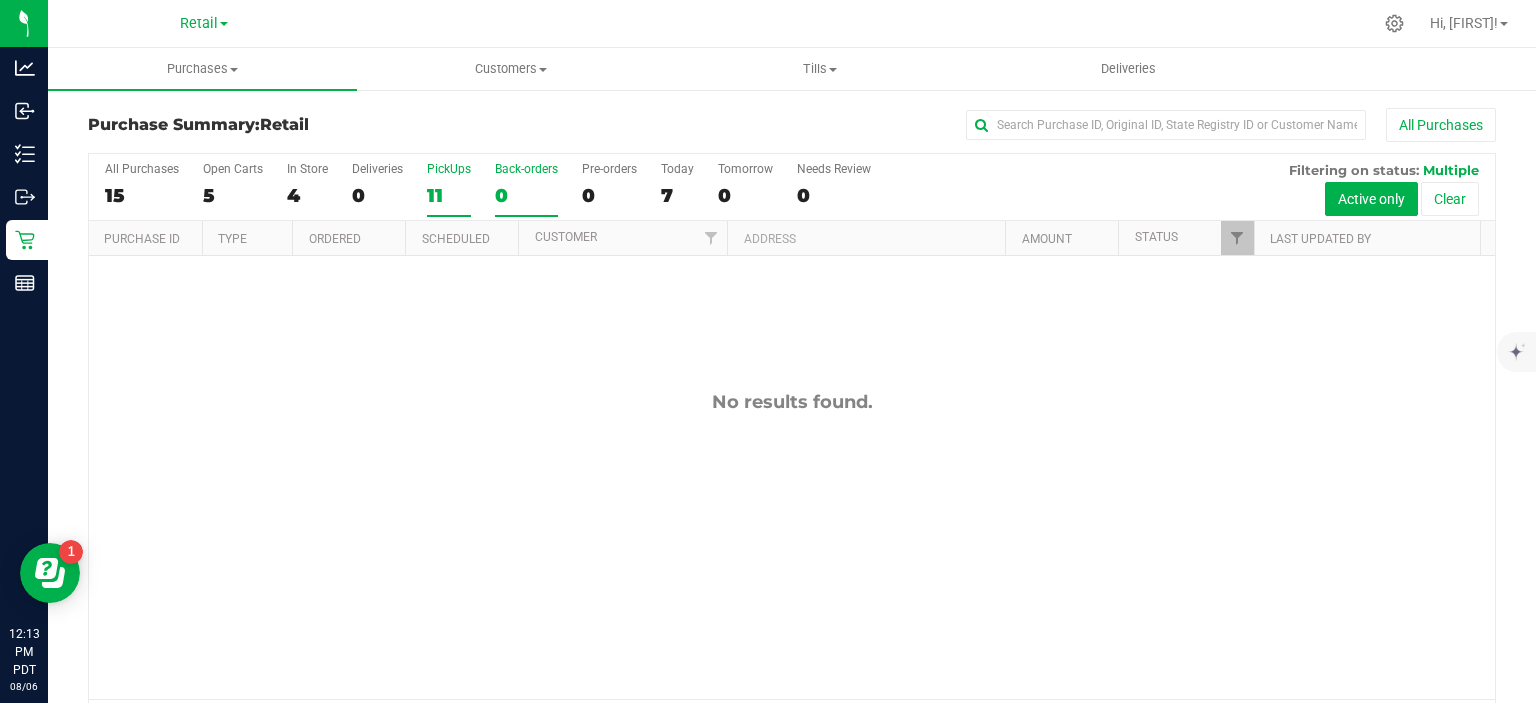 click on "11" at bounding box center [449, 195] 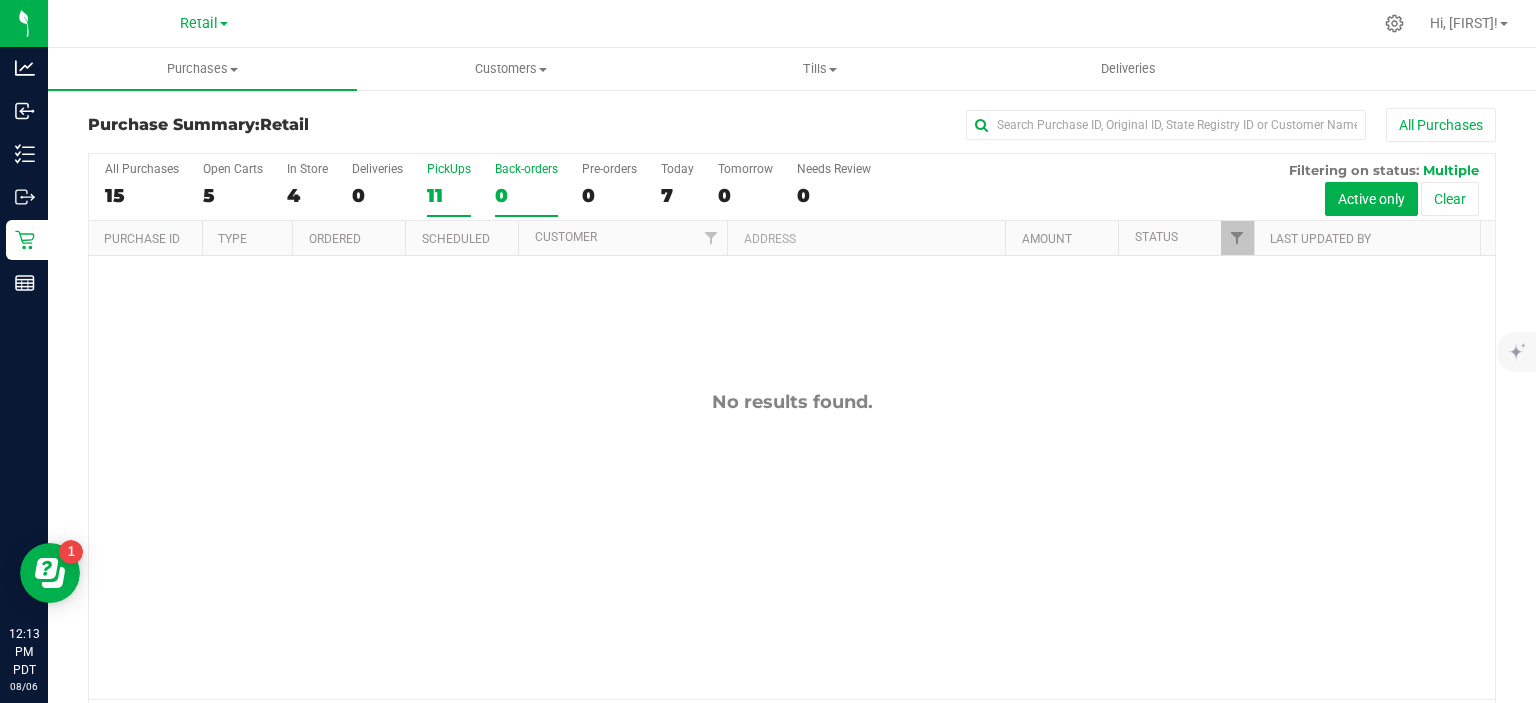 click on "PickUps
11" at bounding box center [0, 0] 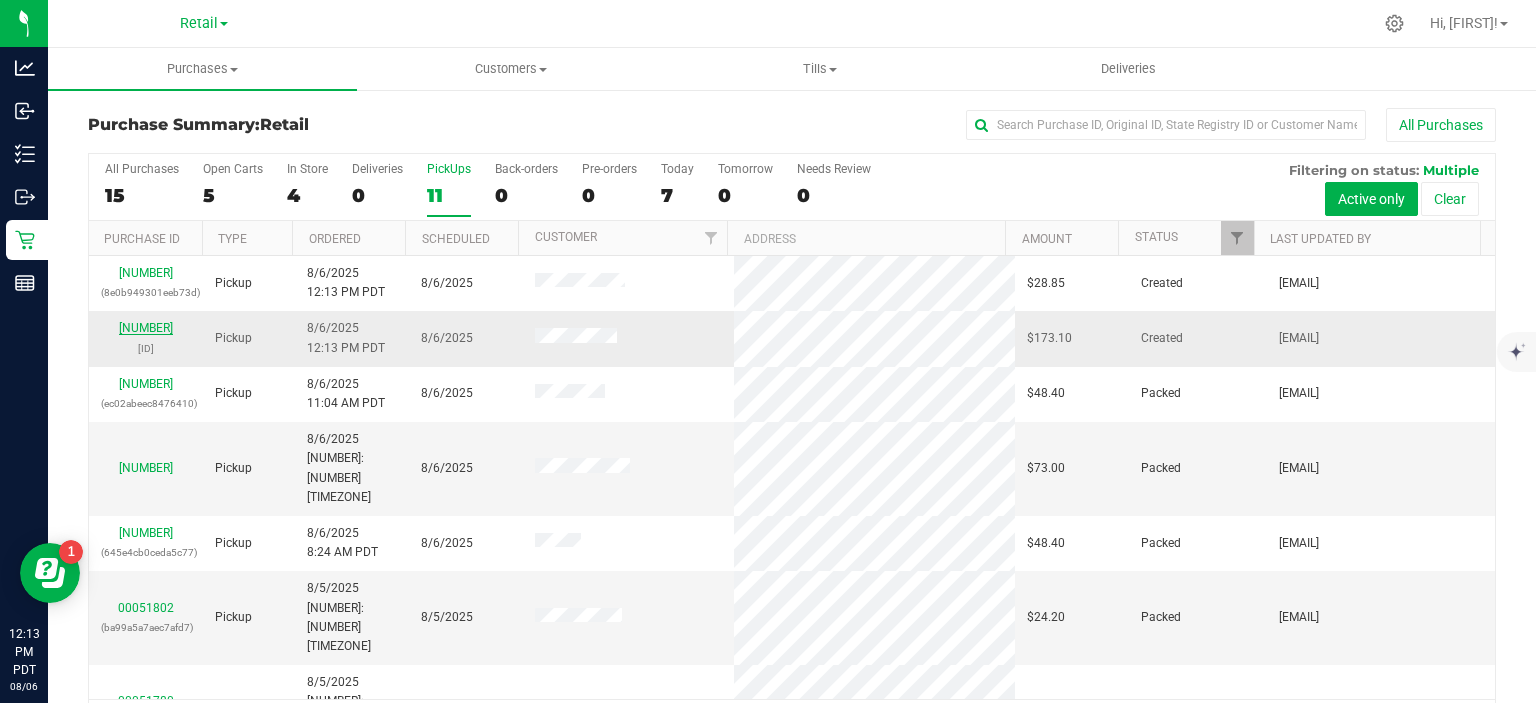 click on "[NUMBER]" at bounding box center (146, 328) 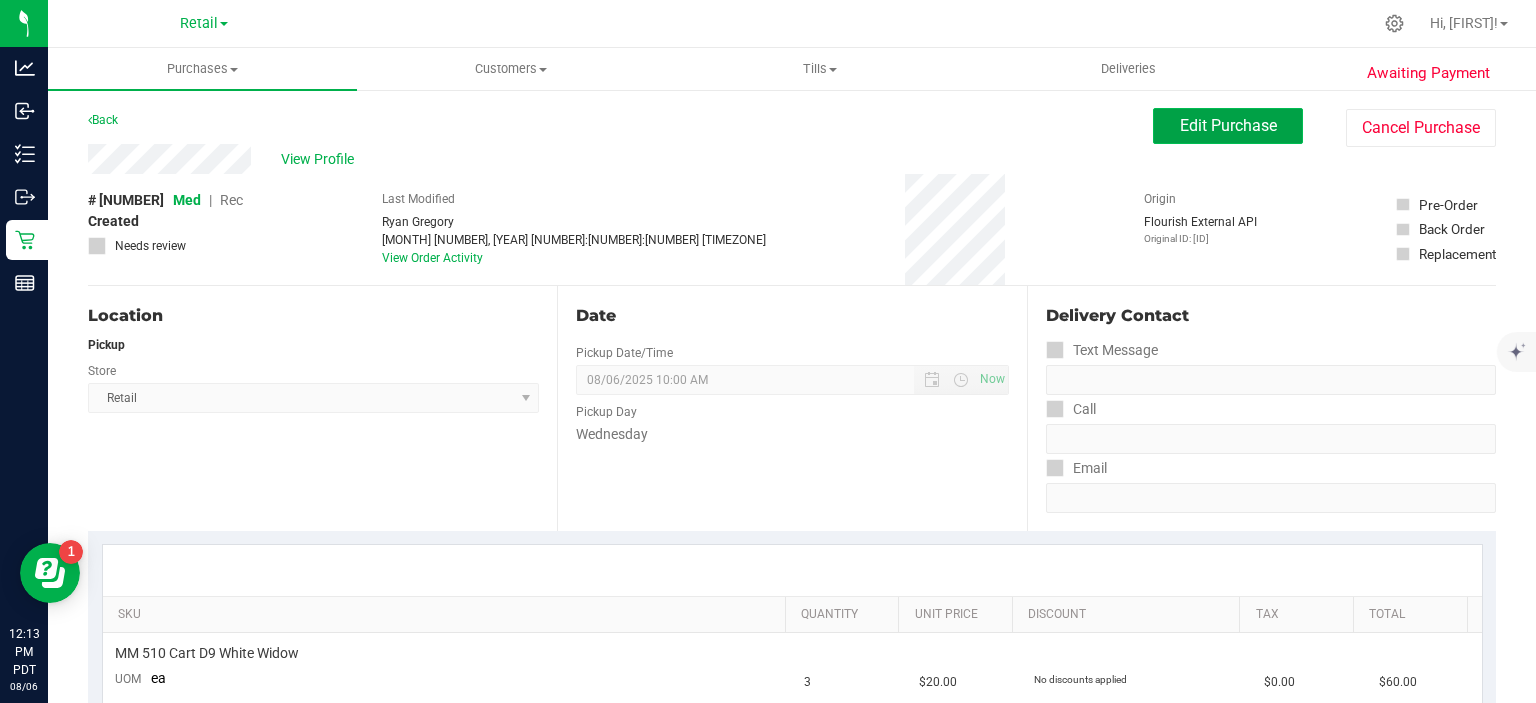 click on "Edit Purchase" at bounding box center [1228, 125] 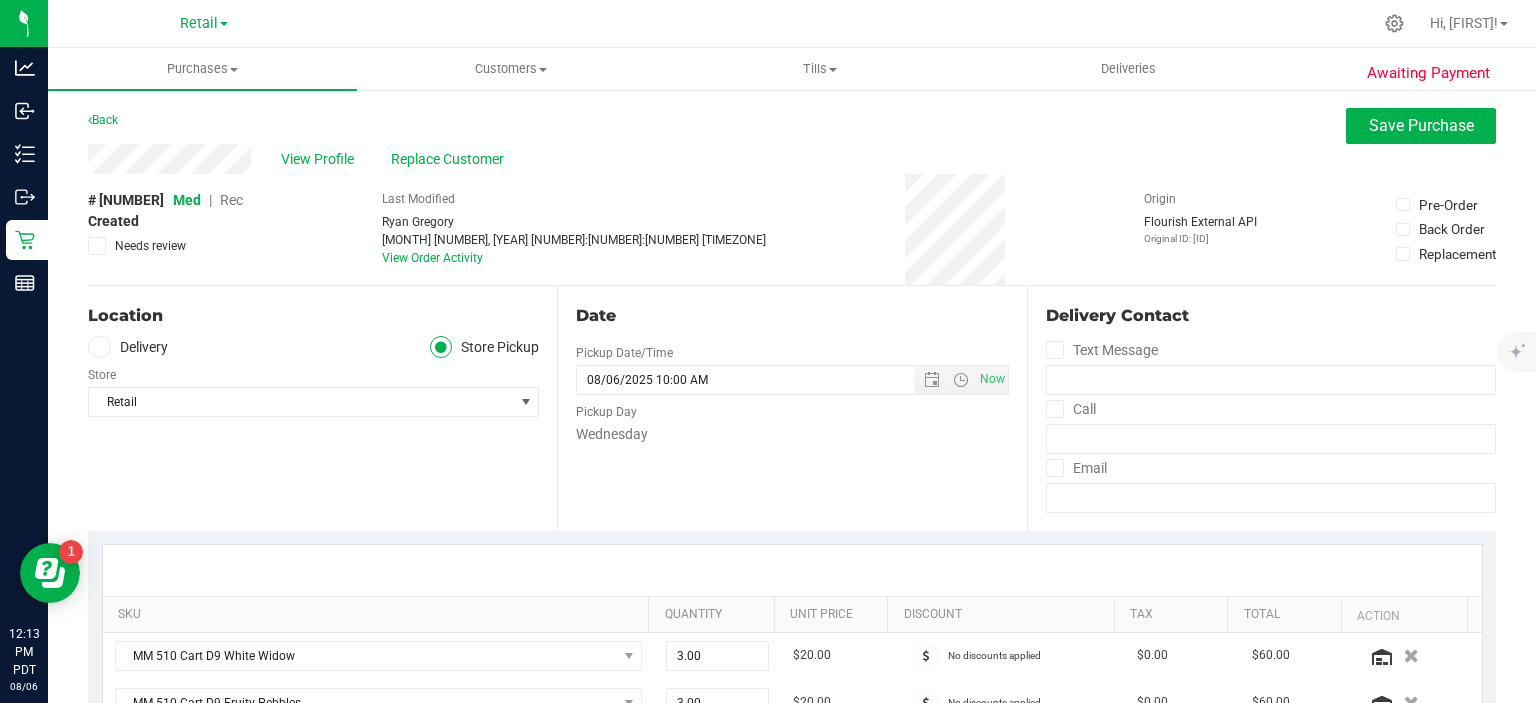 click on "Rec" at bounding box center [231, 200] 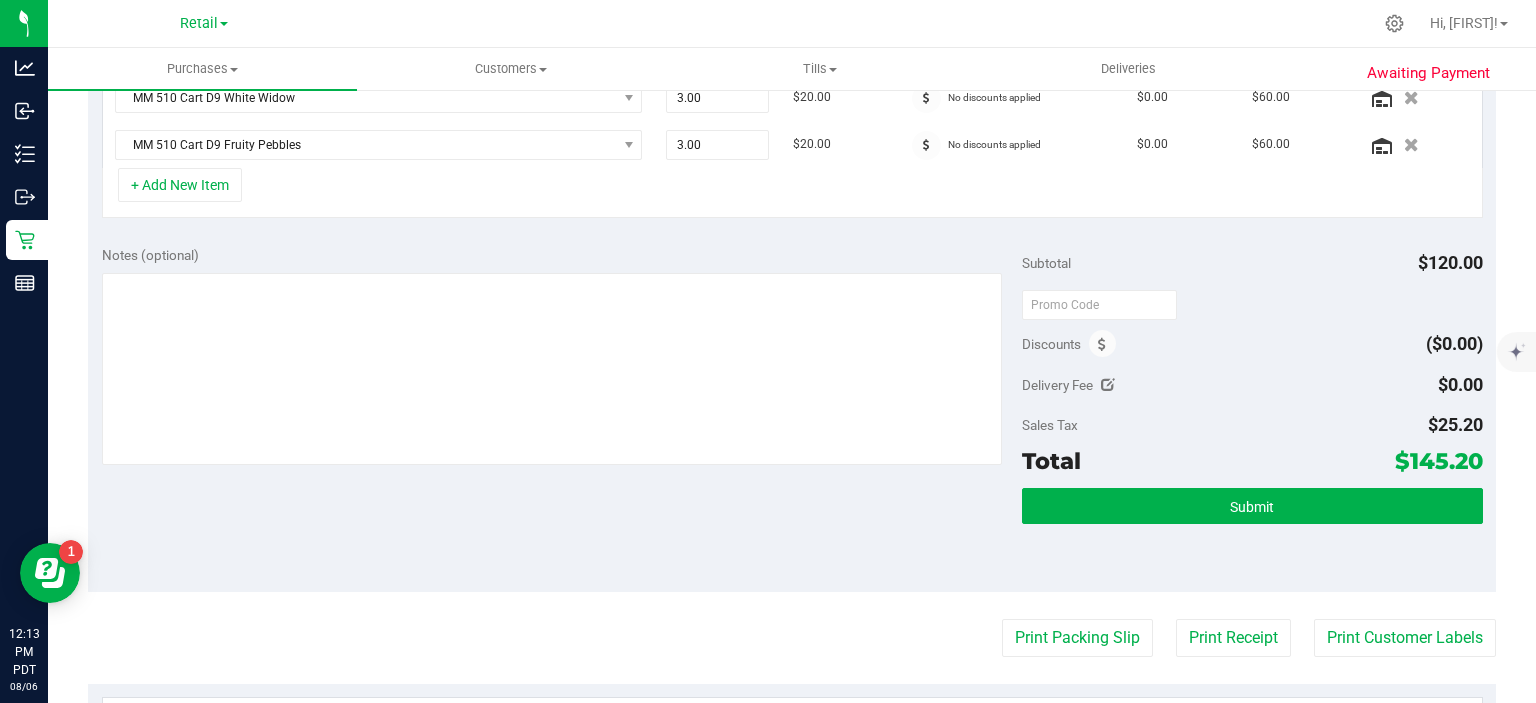 scroll, scrollTop: 572, scrollLeft: 0, axis: vertical 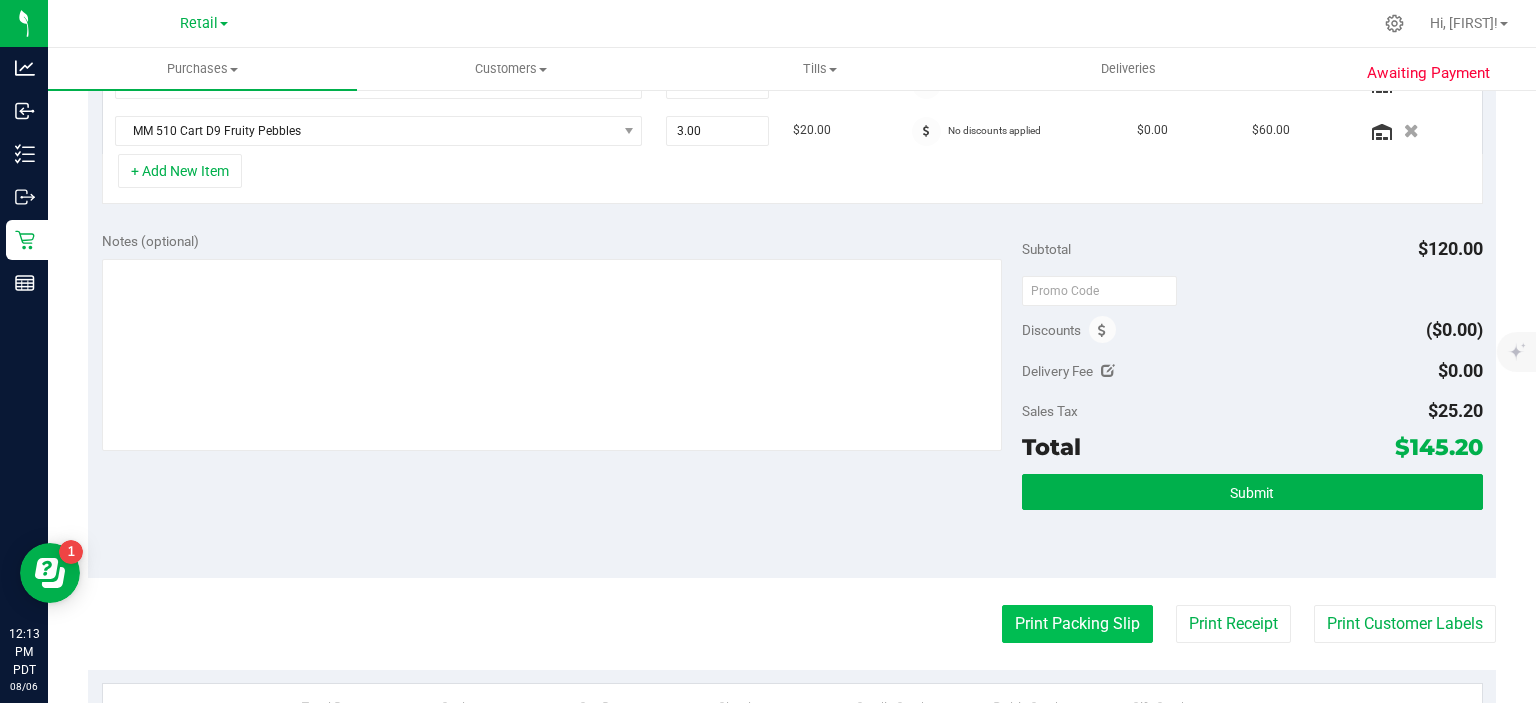 click on "Print Packing Slip" at bounding box center (1077, 624) 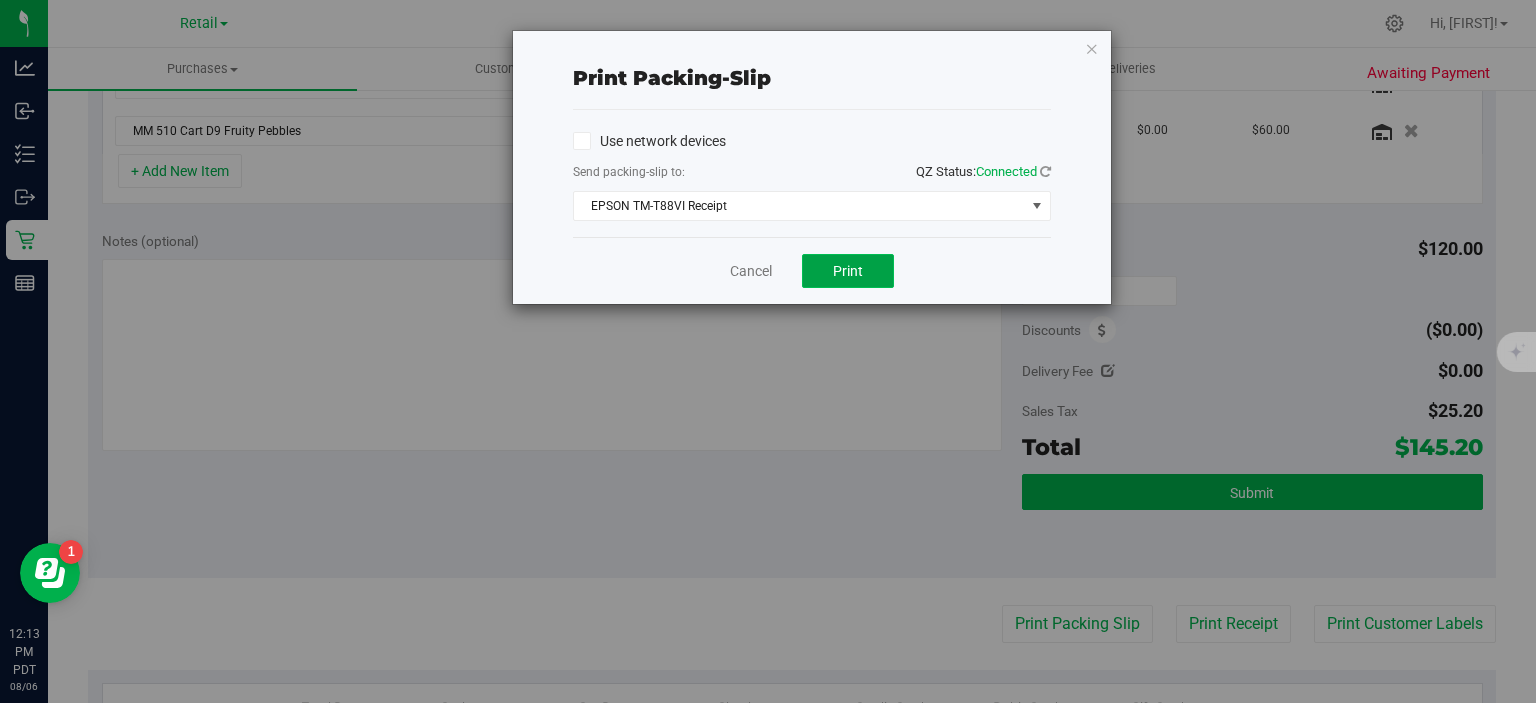 click on "Print" at bounding box center [848, 271] 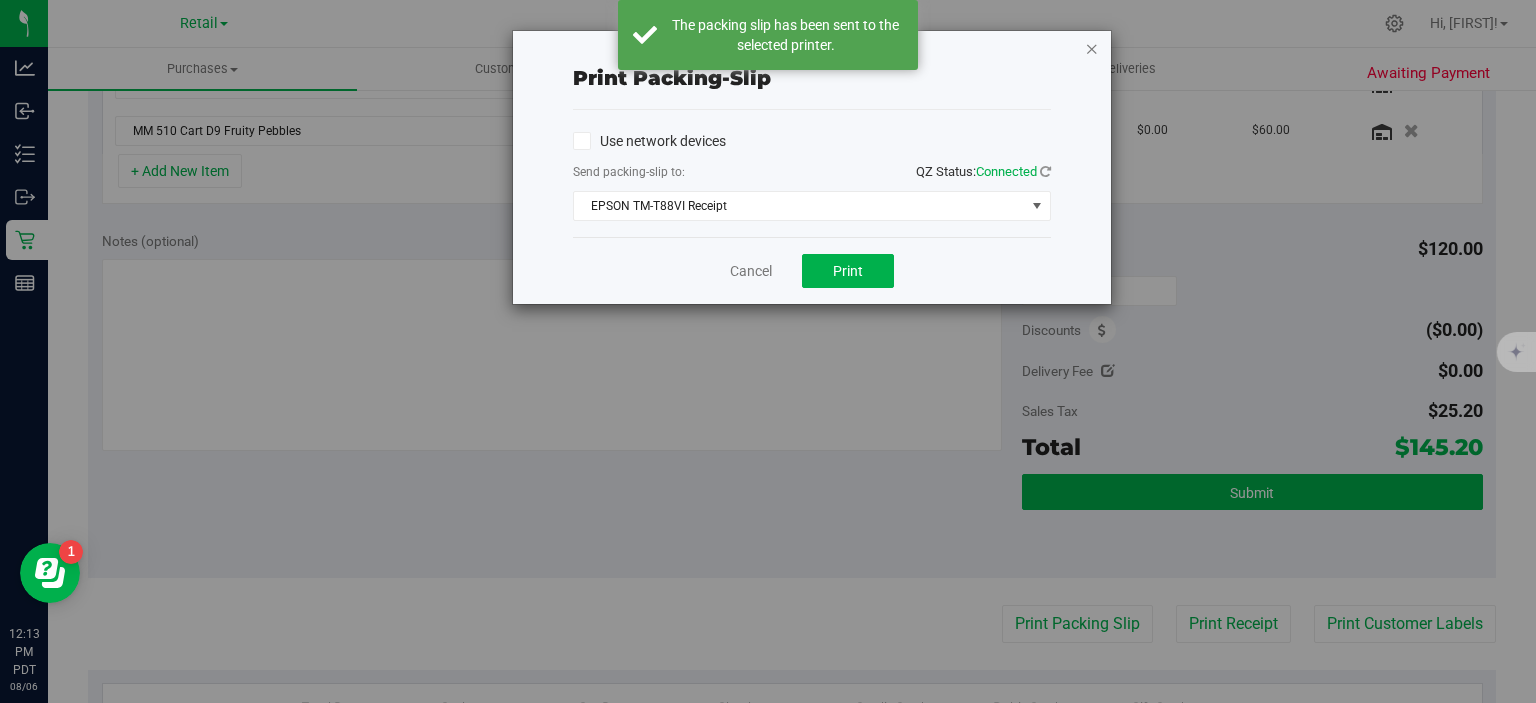 click at bounding box center [1092, 48] 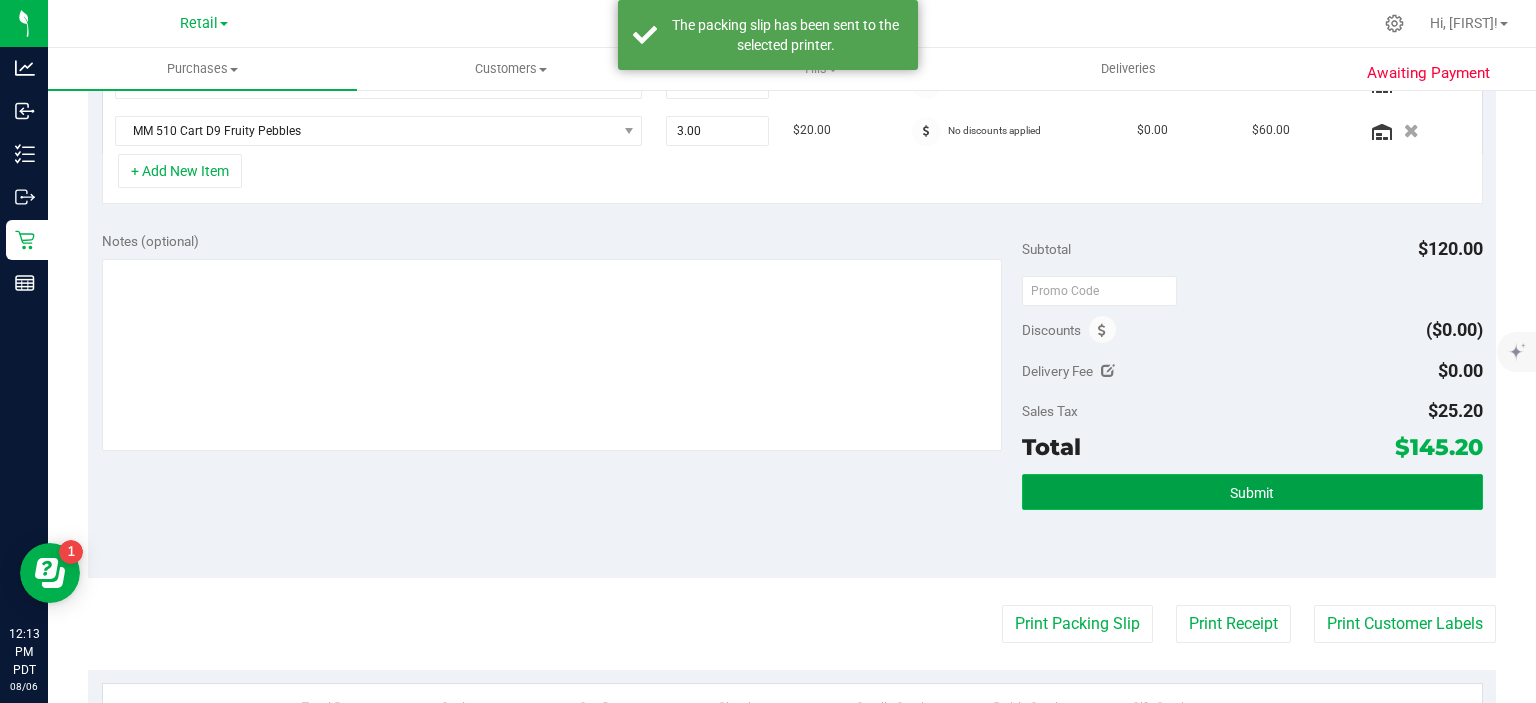 click on "Submit" at bounding box center [1252, 492] 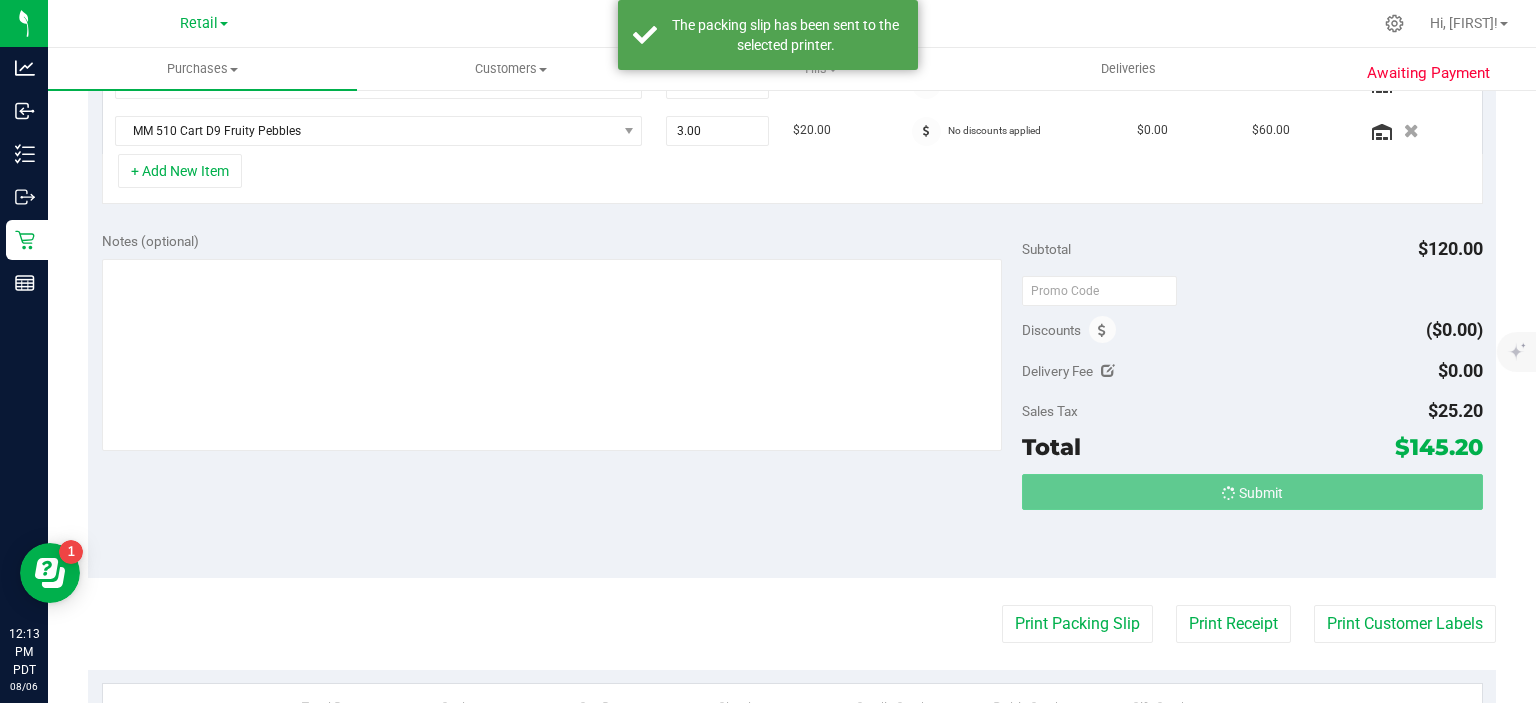scroll, scrollTop: 575, scrollLeft: 0, axis: vertical 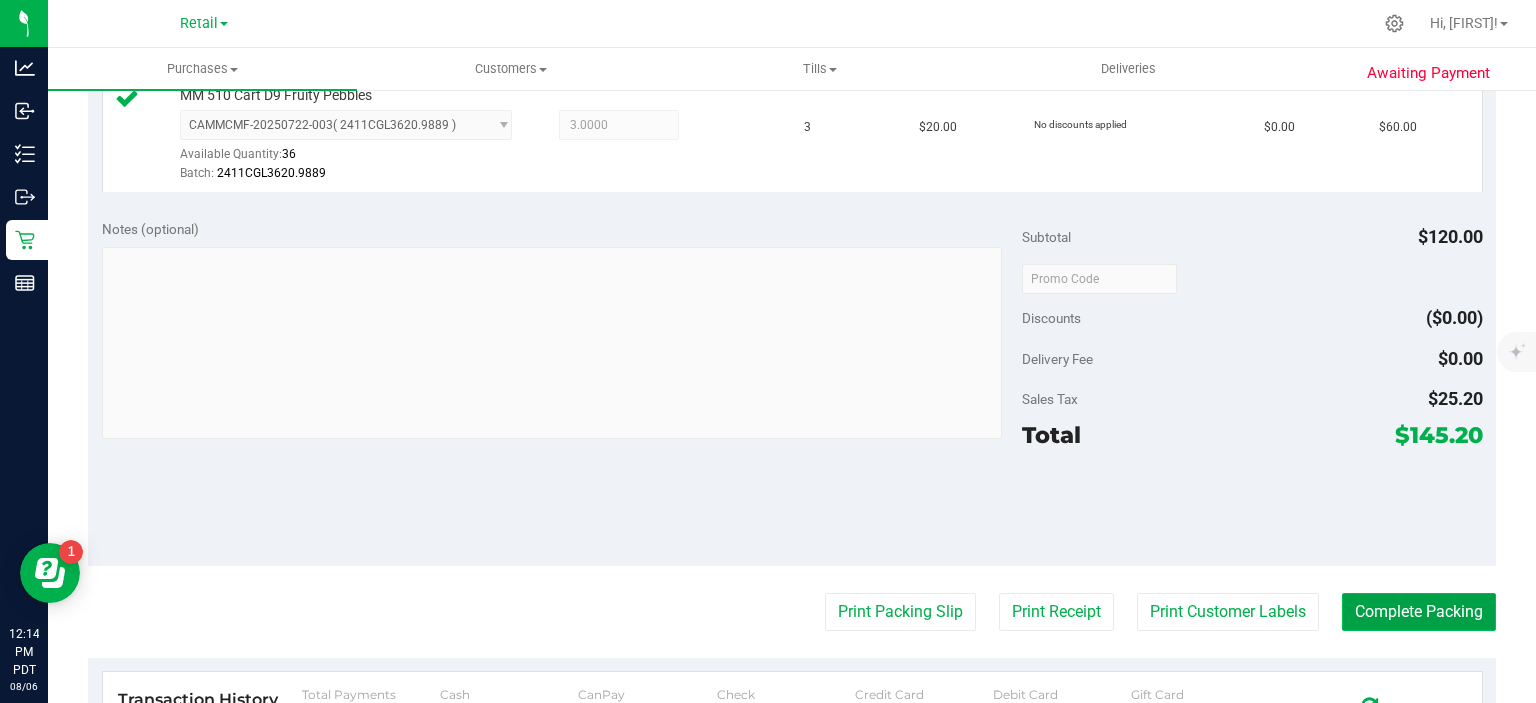 click on "Complete Packing" at bounding box center (1419, 612) 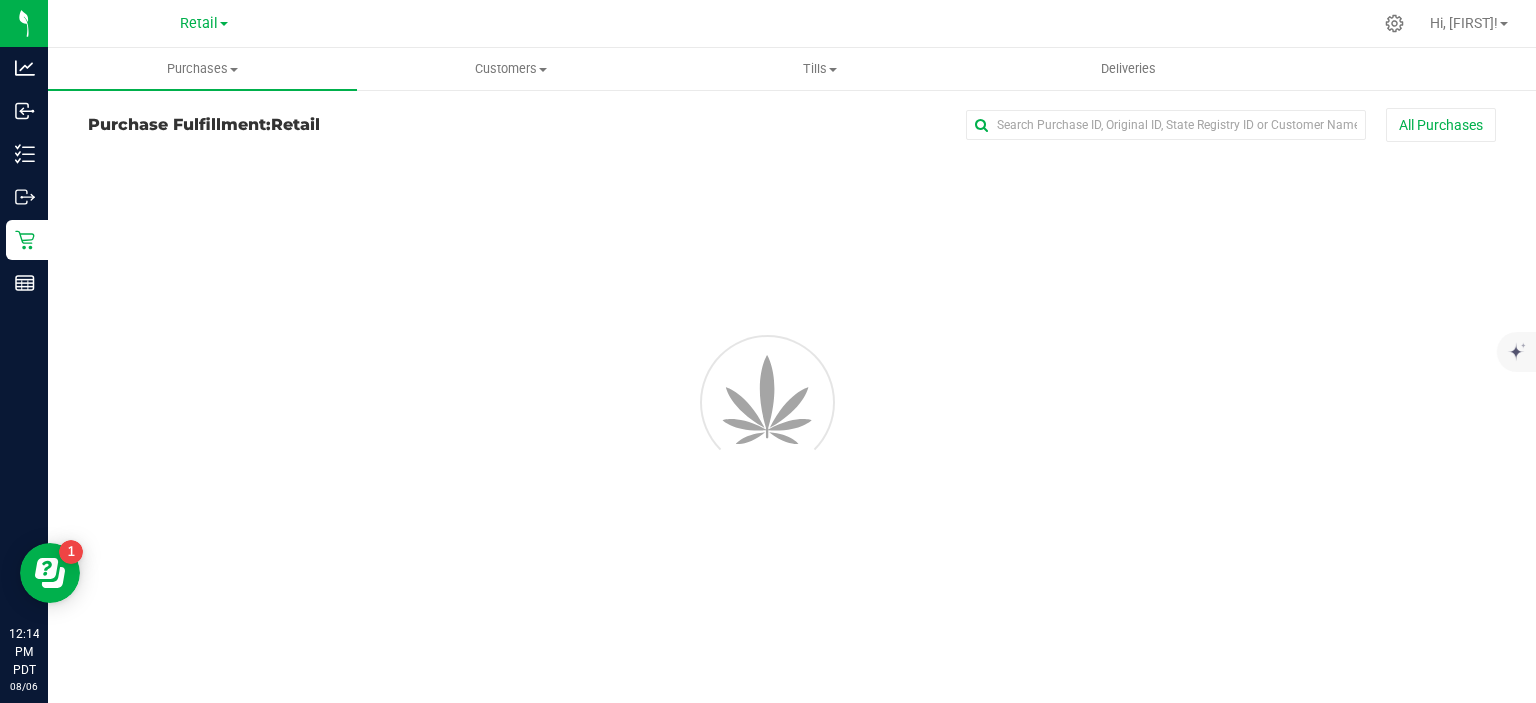 scroll, scrollTop: 0, scrollLeft: 0, axis: both 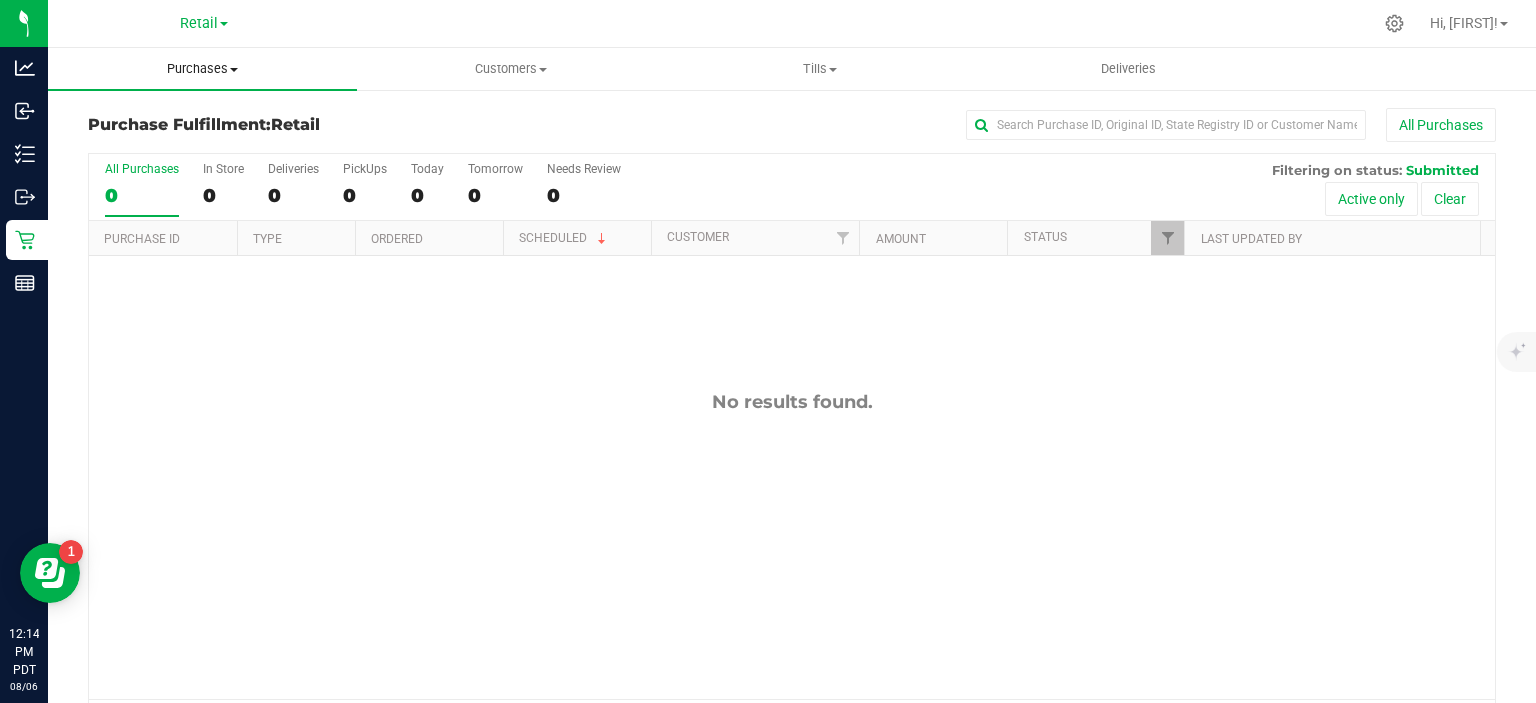 click at bounding box center [234, 70] 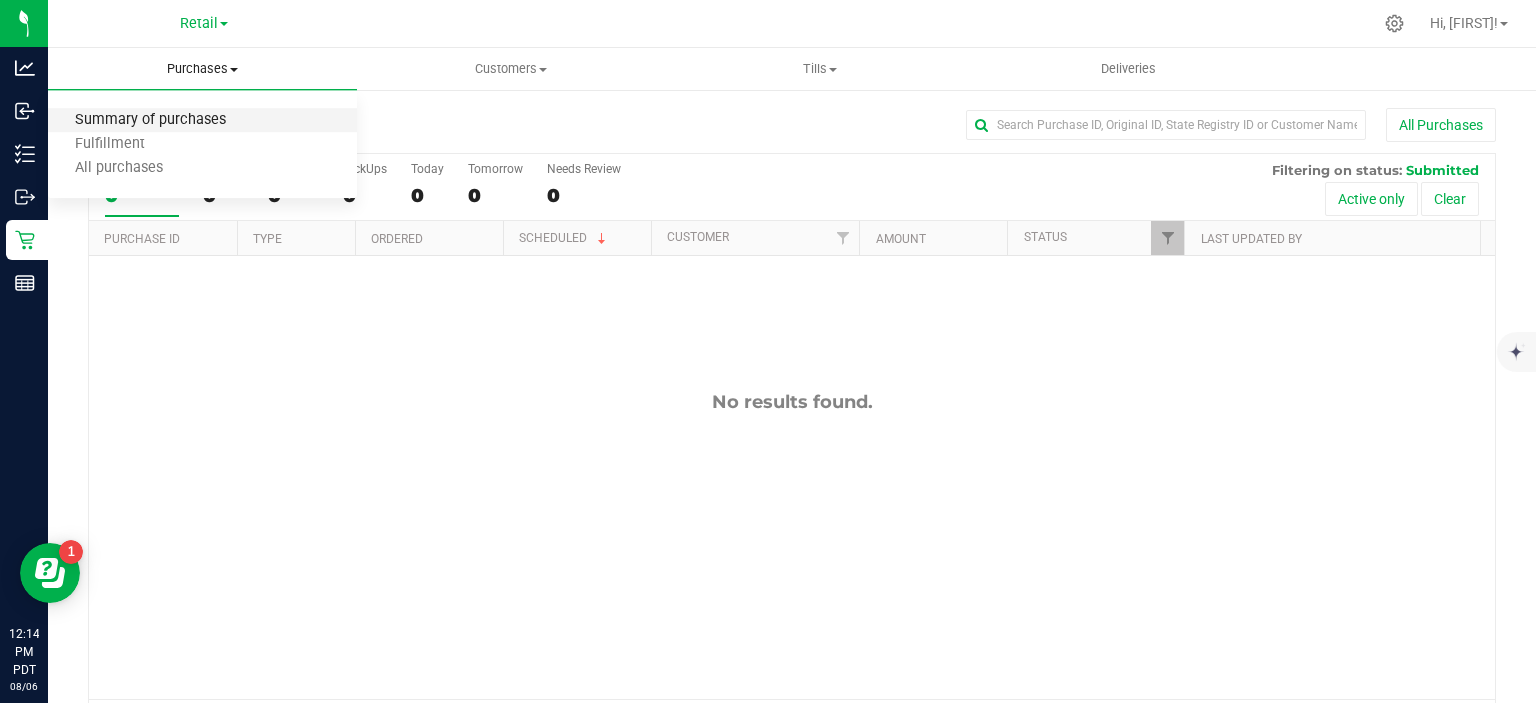 click on "Summary of purchases" at bounding box center (150, 120) 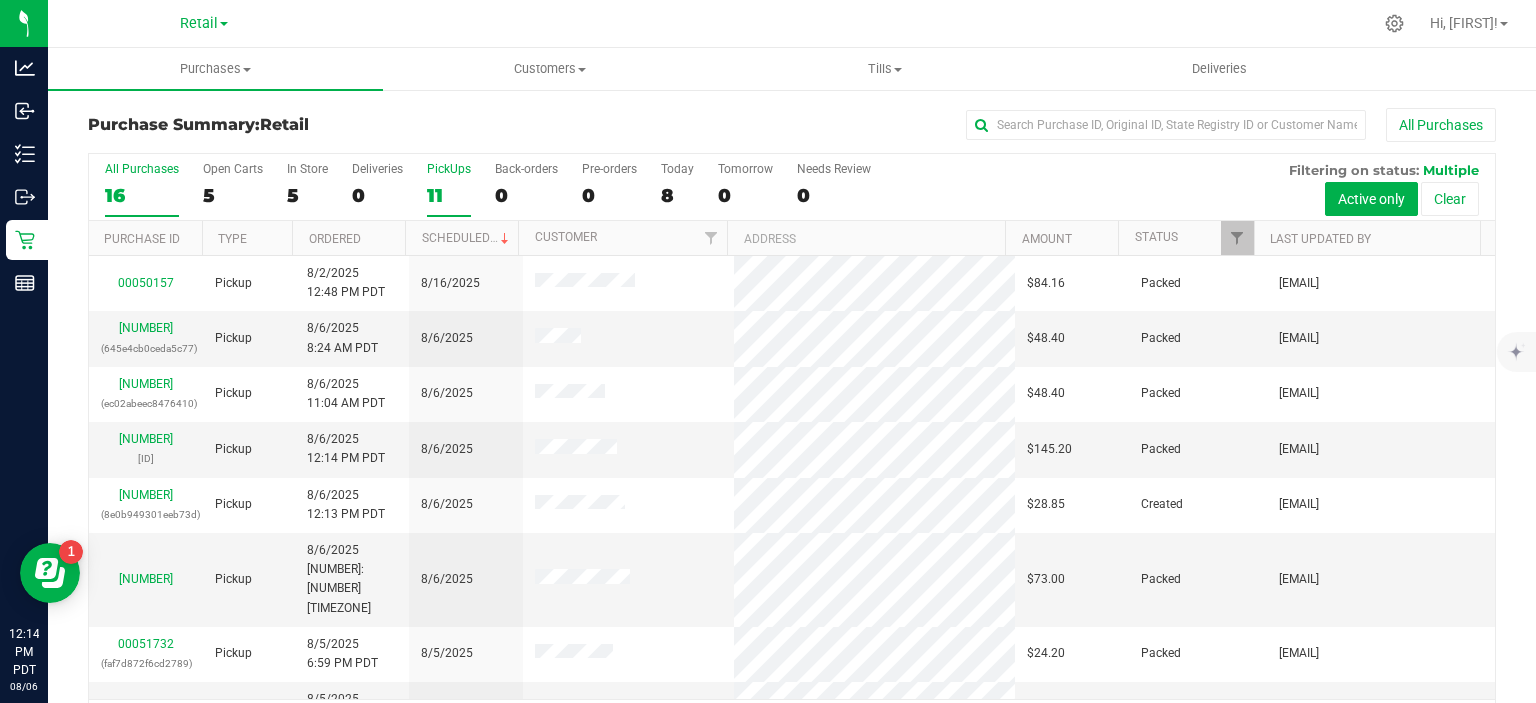 click on "11" at bounding box center (449, 195) 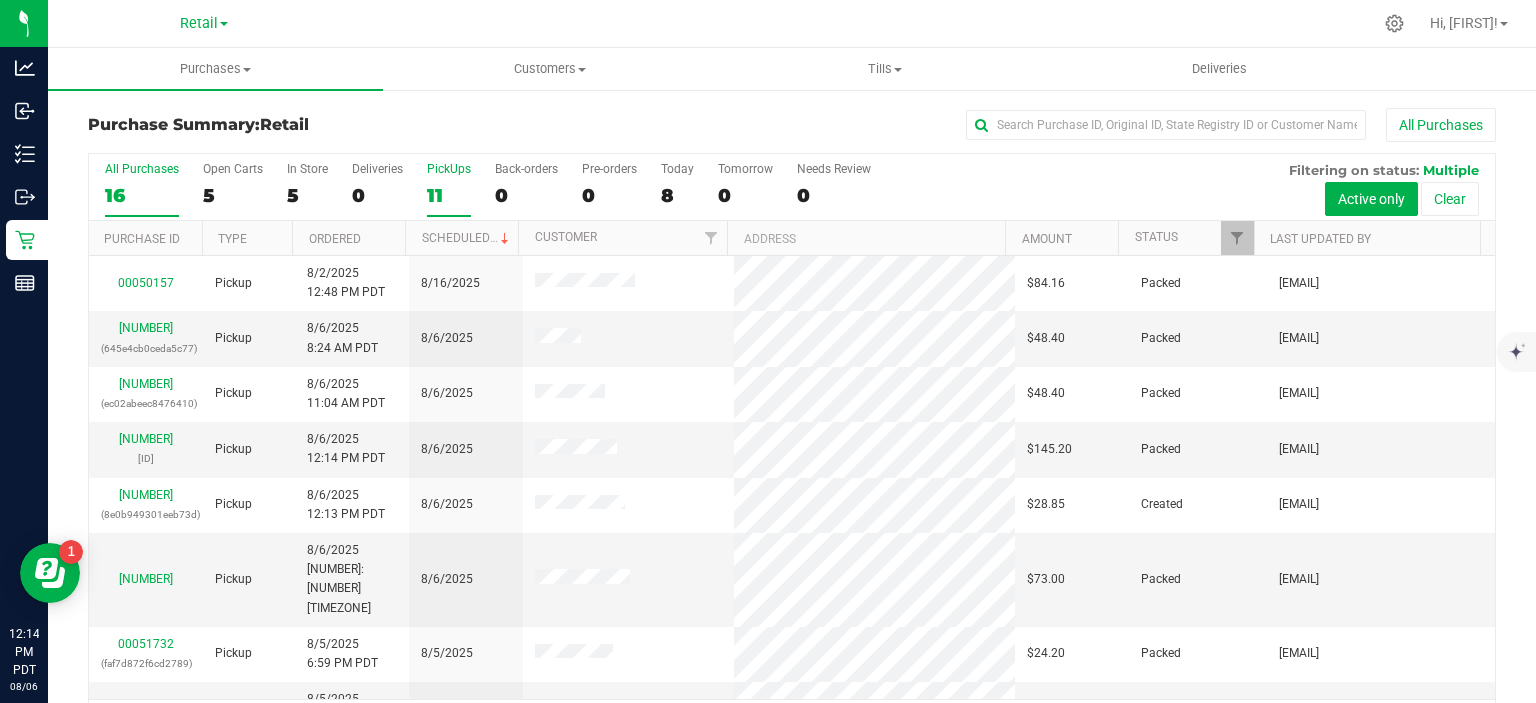 click on "PickUps
11" at bounding box center [0, 0] 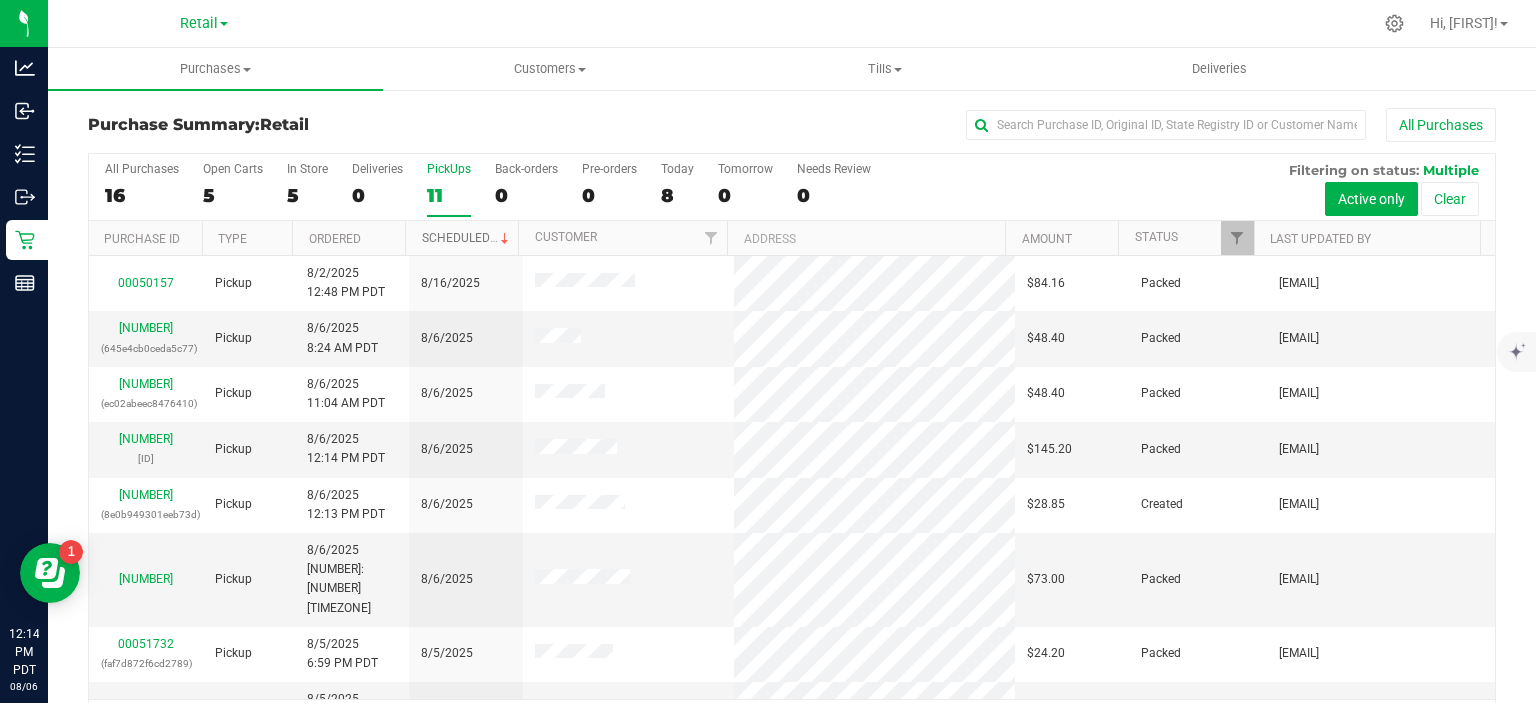 click at bounding box center [505, 239] 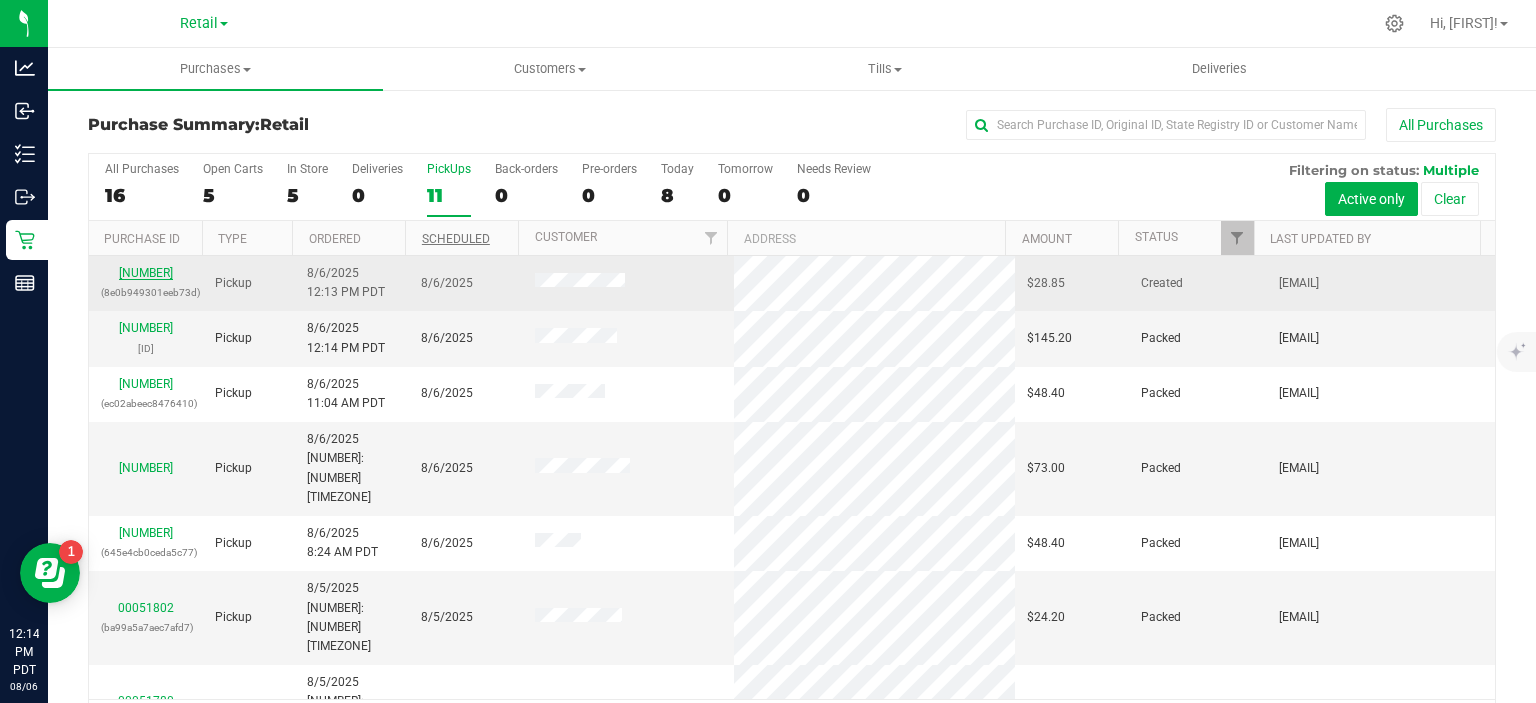click on "[NUMBER]" at bounding box center (146, 273) 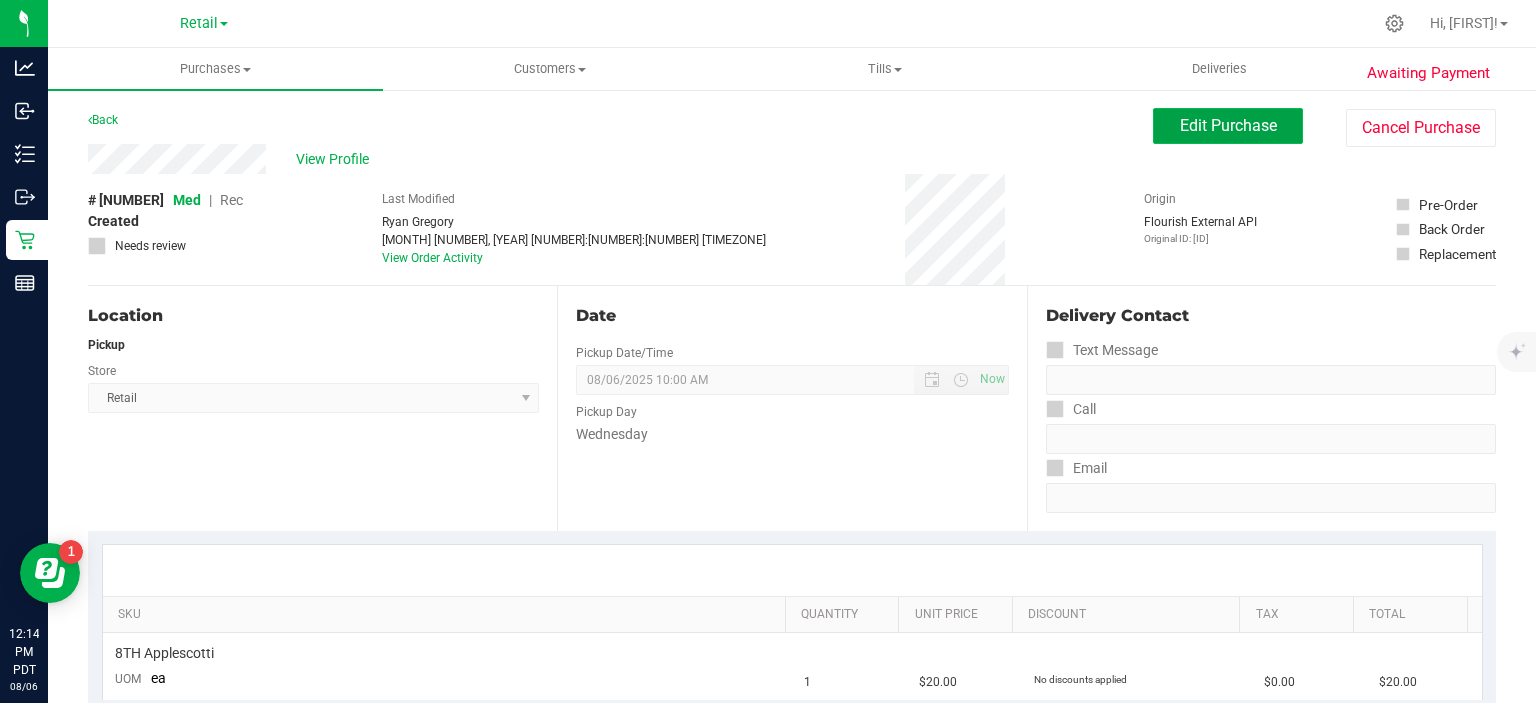 click on "Edit Purchase" at bounding box center [1228, 125] 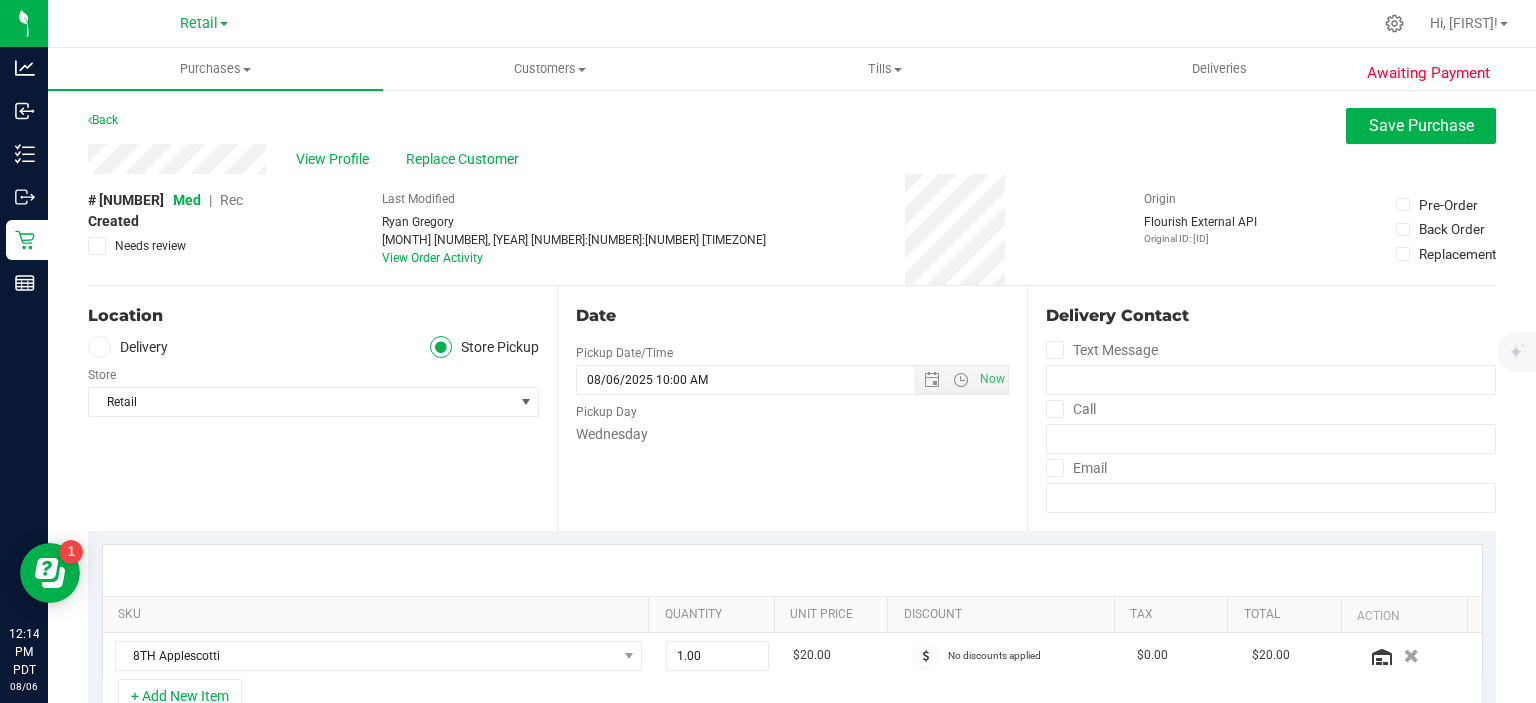 click on "Rec" at bounding box center [231, 200] 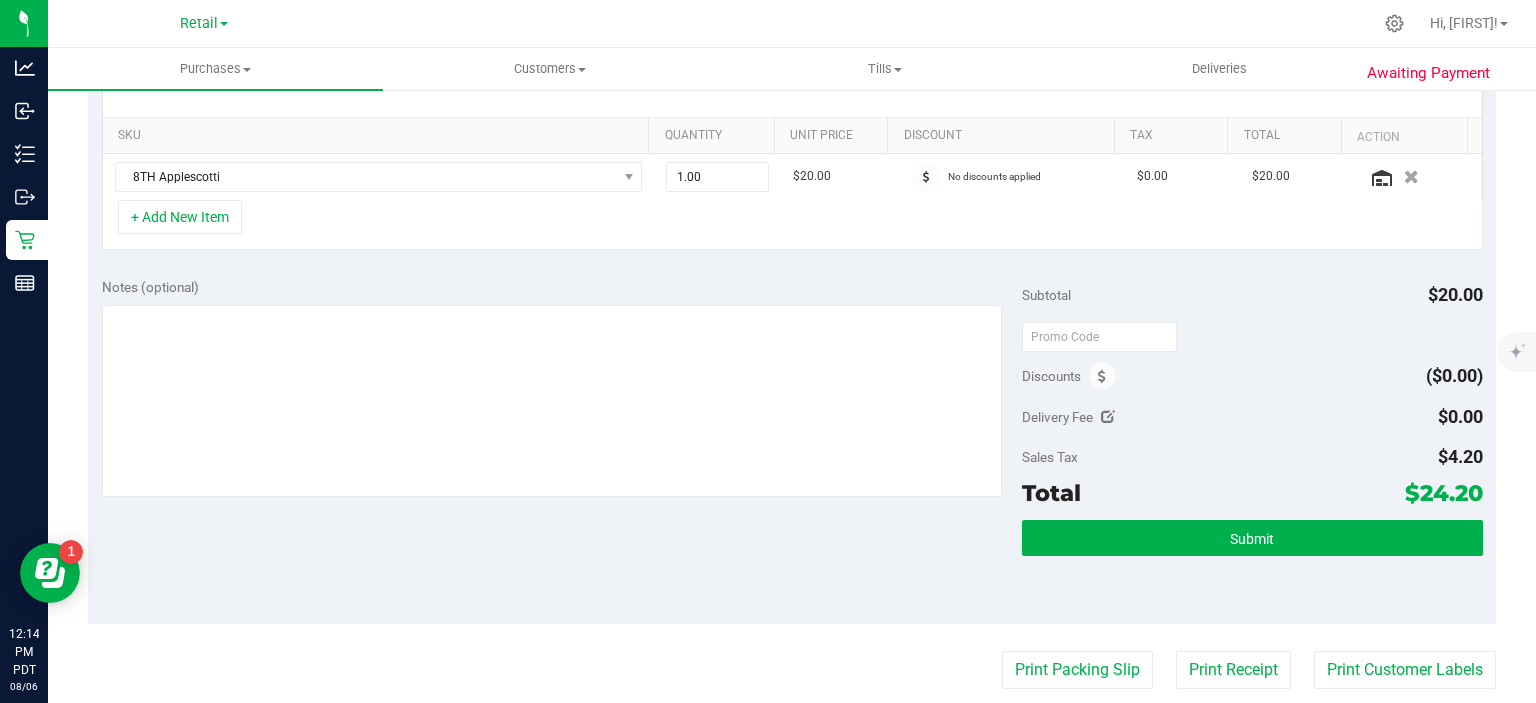 scroll, scrollTop: 515, scrollLeft: 0, axis: vertical 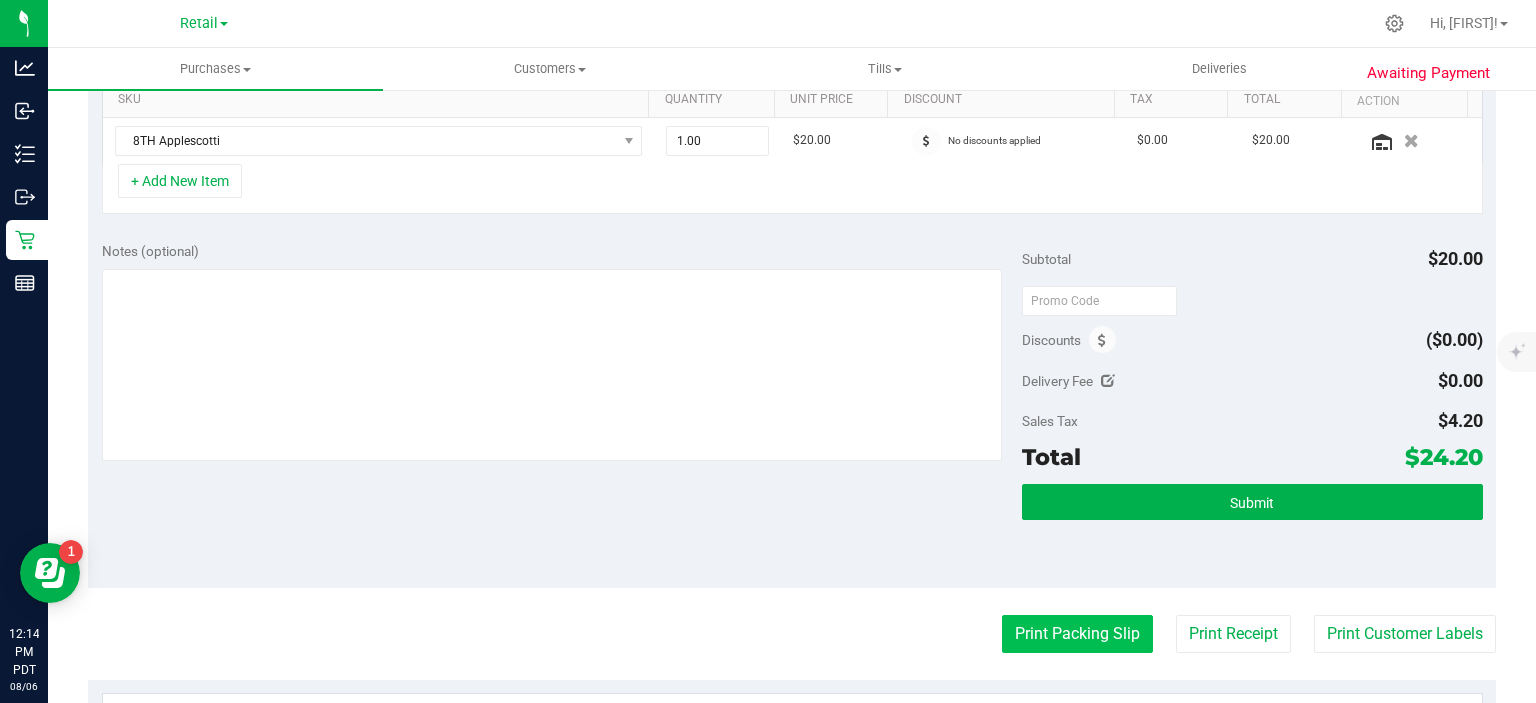 click on "Print Packing Slip" at bounding box center [1077, 634] 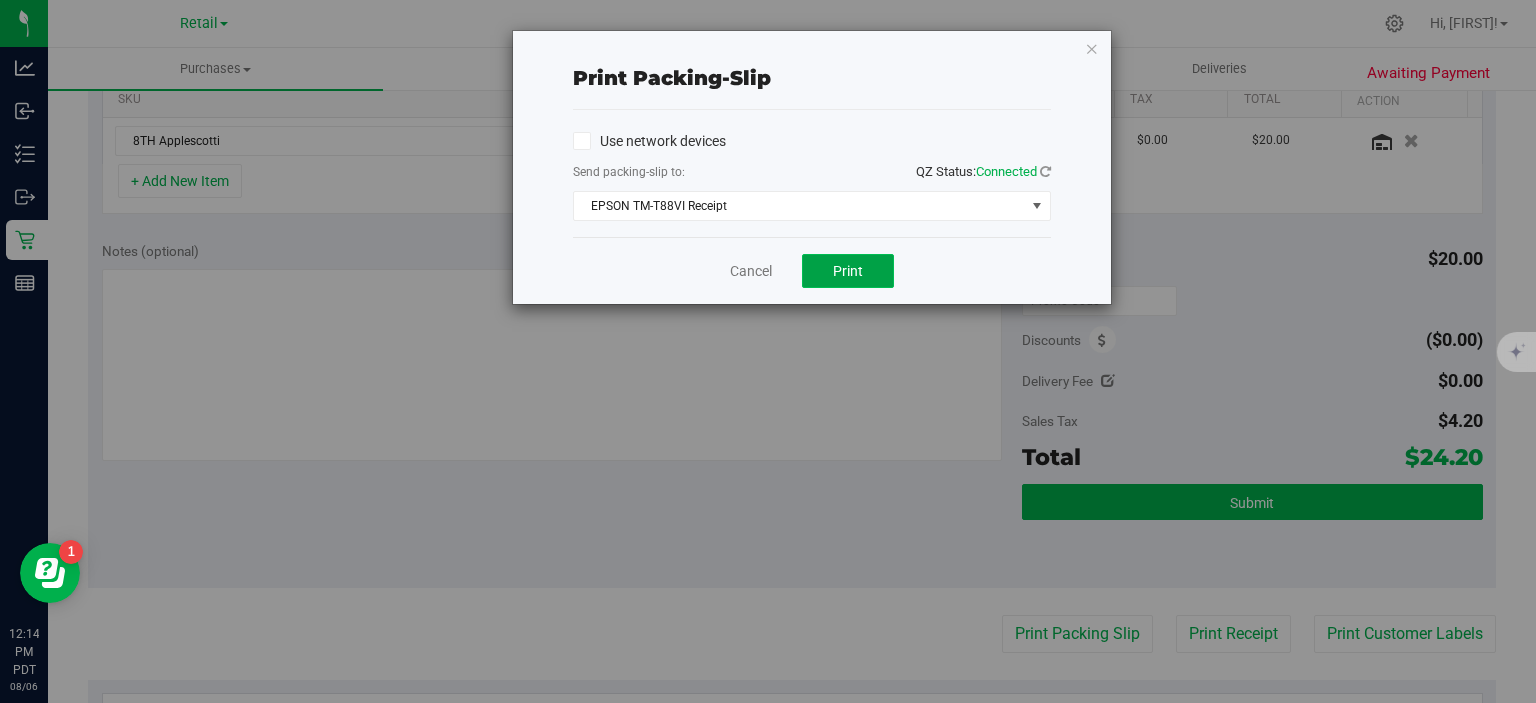 click on "Print" at bounding box center [848, 271] 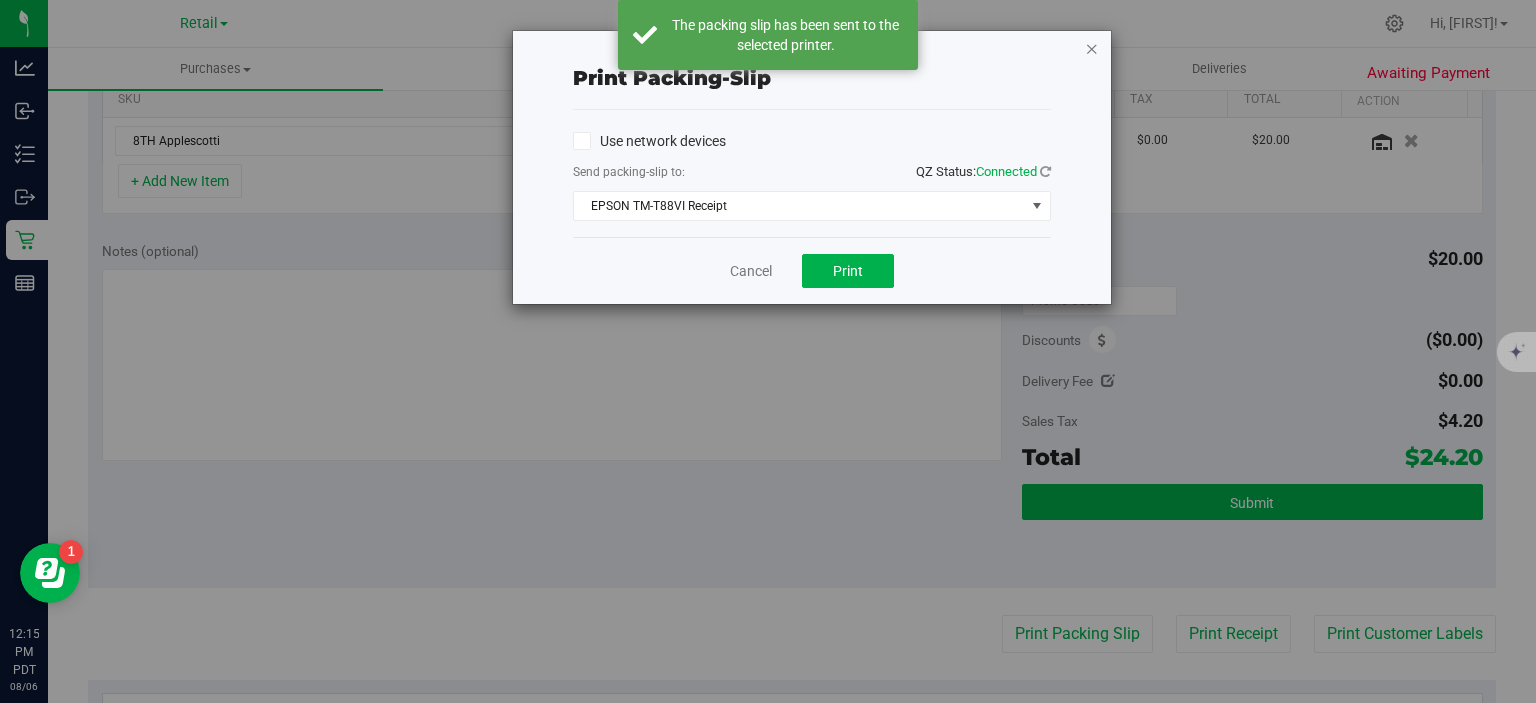 click at bounding box center (1092, 48) 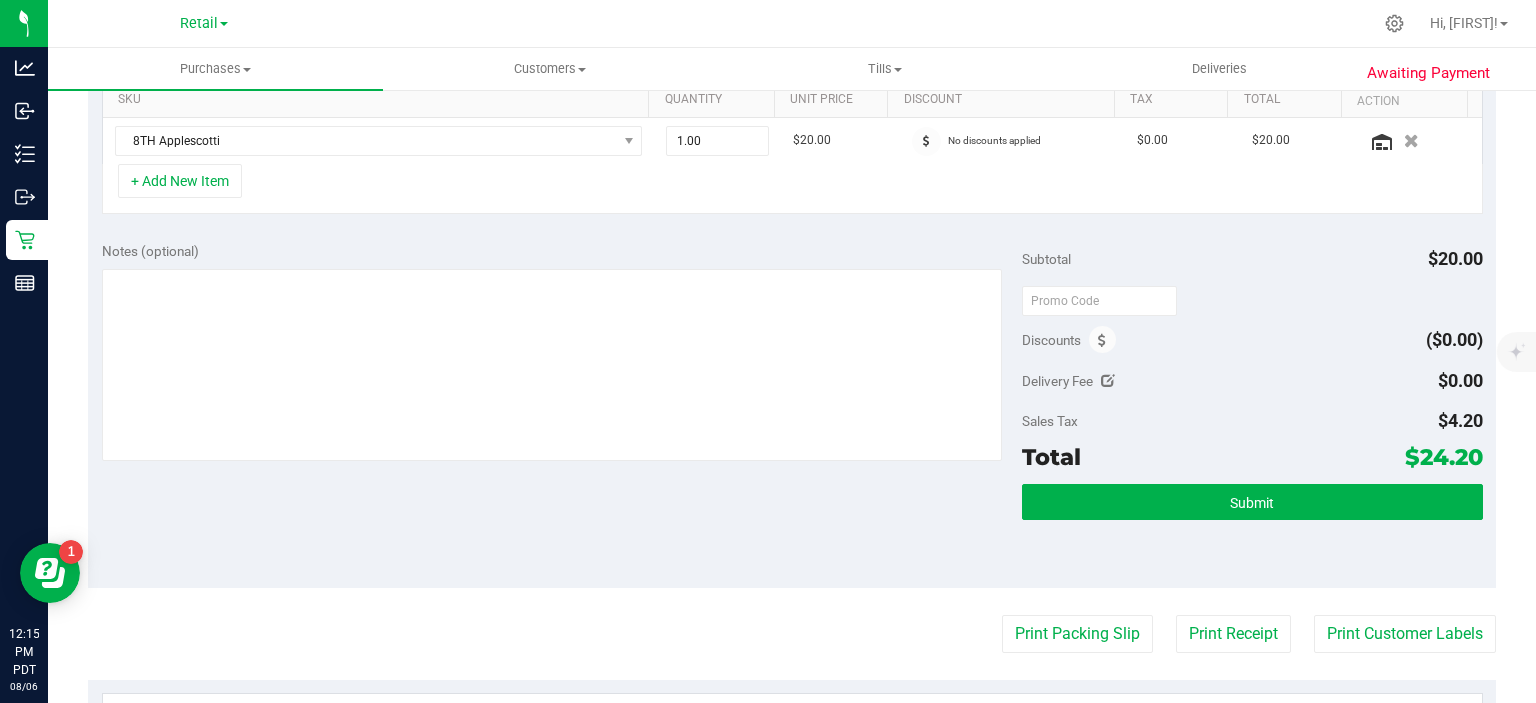 type 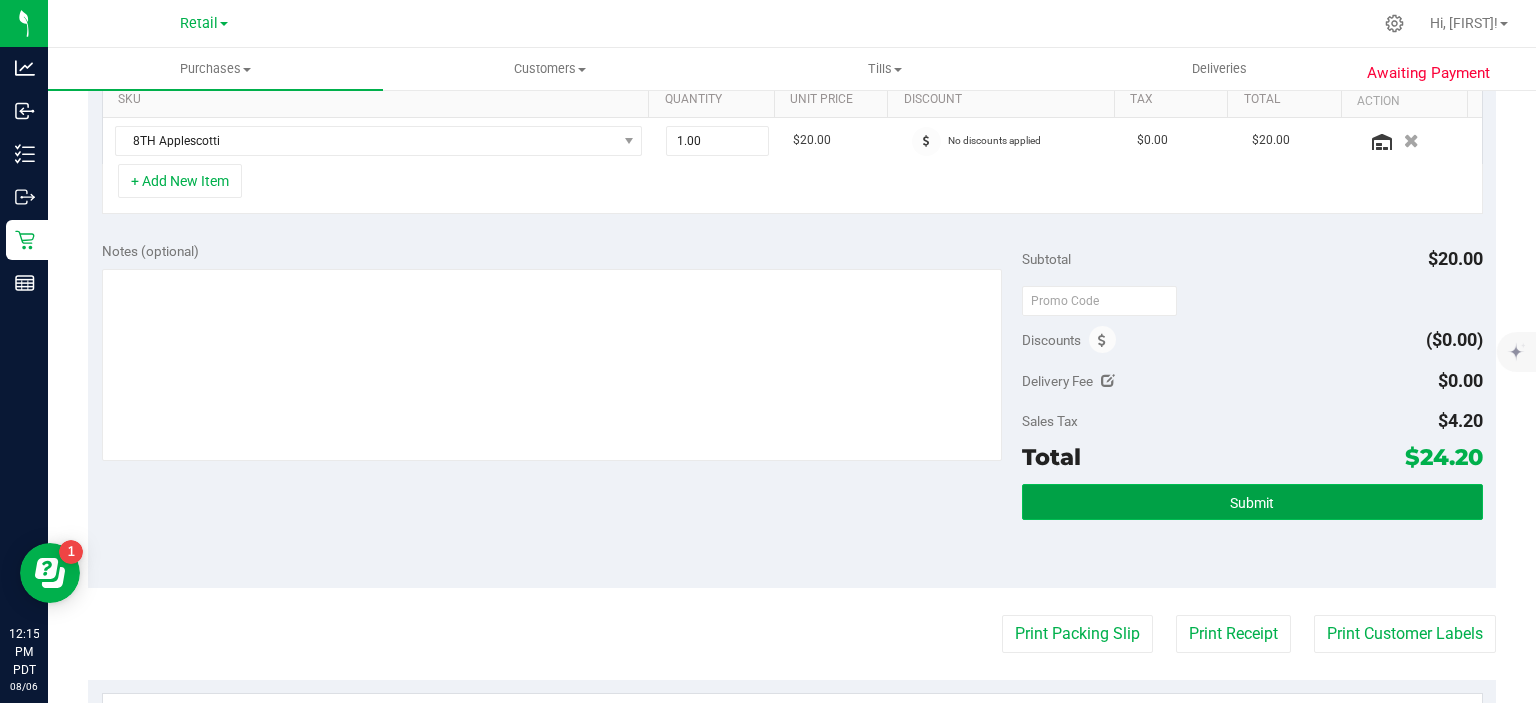 click on "Submit" at bounding box center [1252, 502] 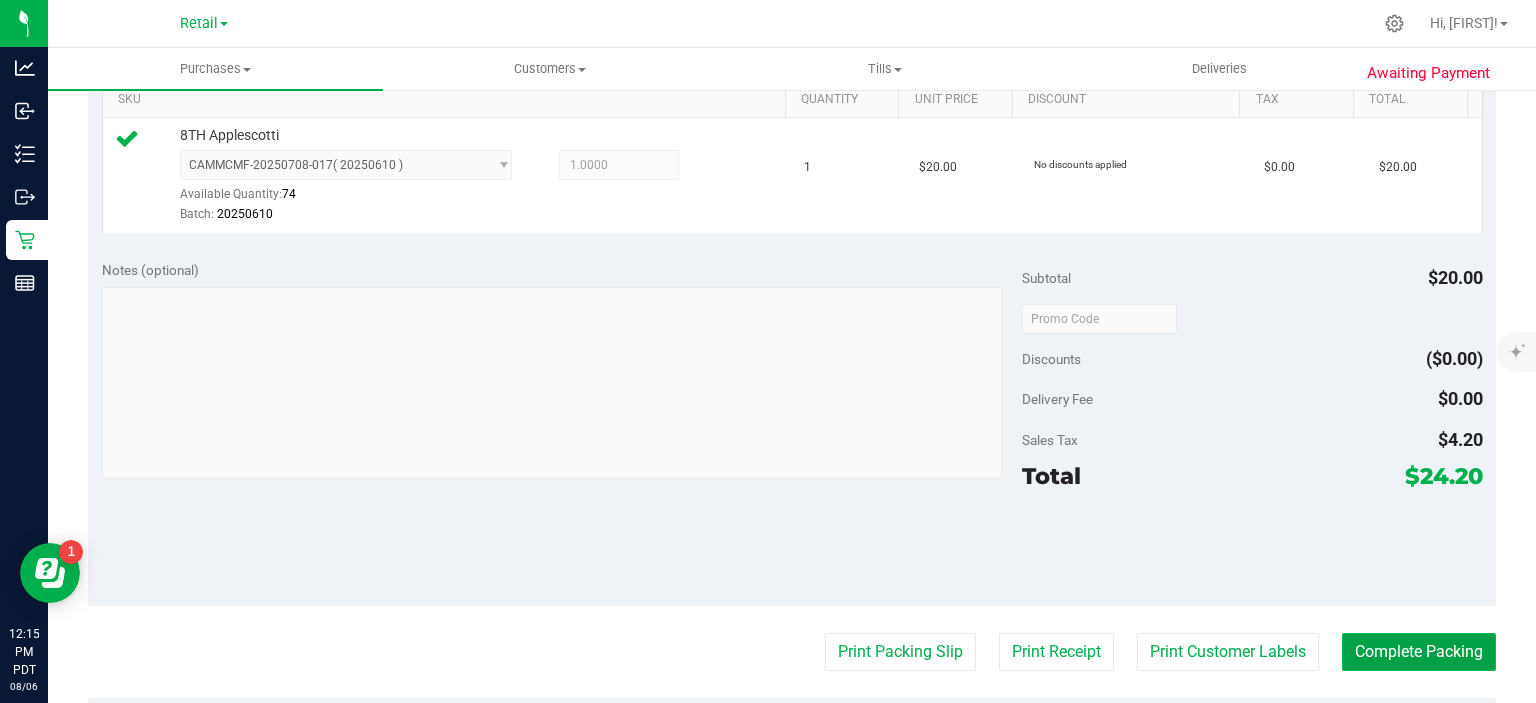 click on "Complete Packing" at bounding box center [1419, 652] 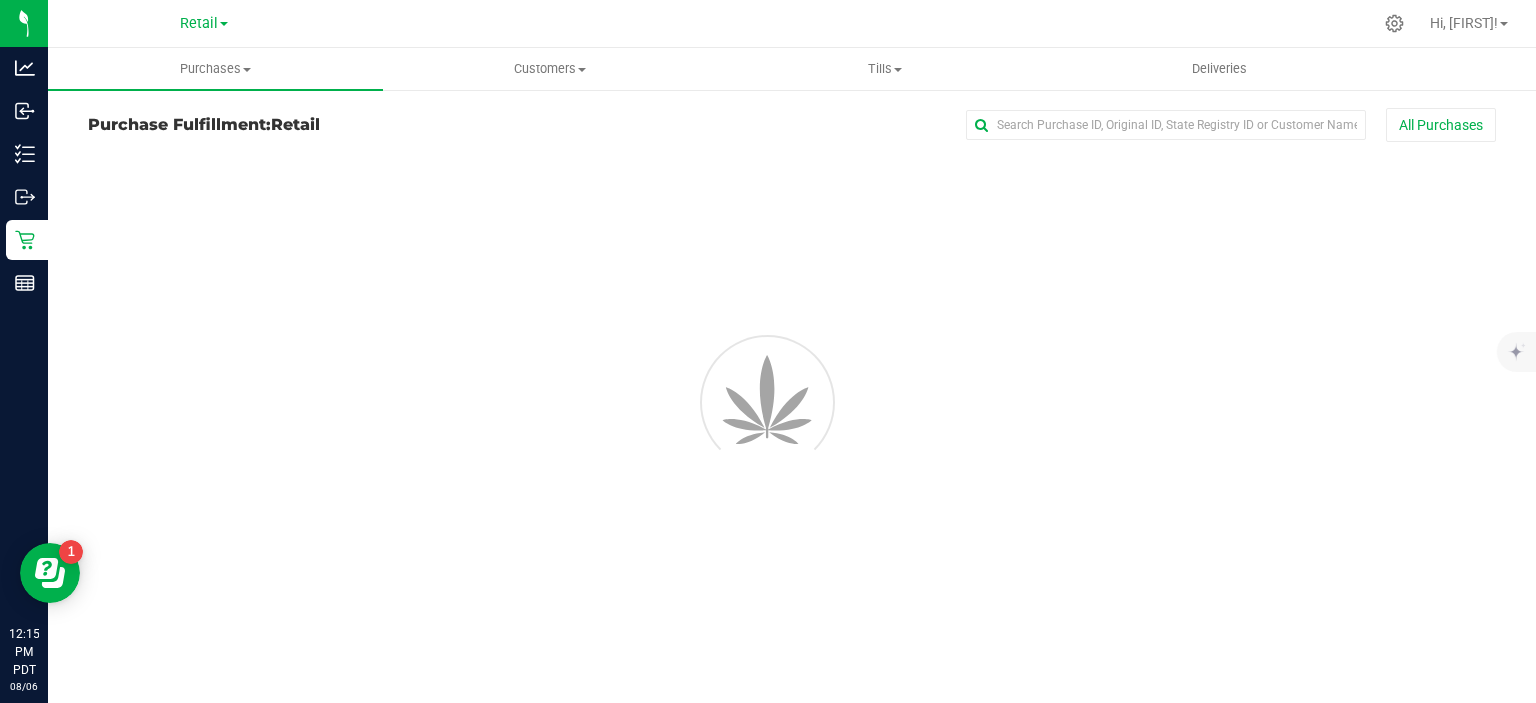 scroll, scrollTop: 0, scrollLeft: 0, axis: both 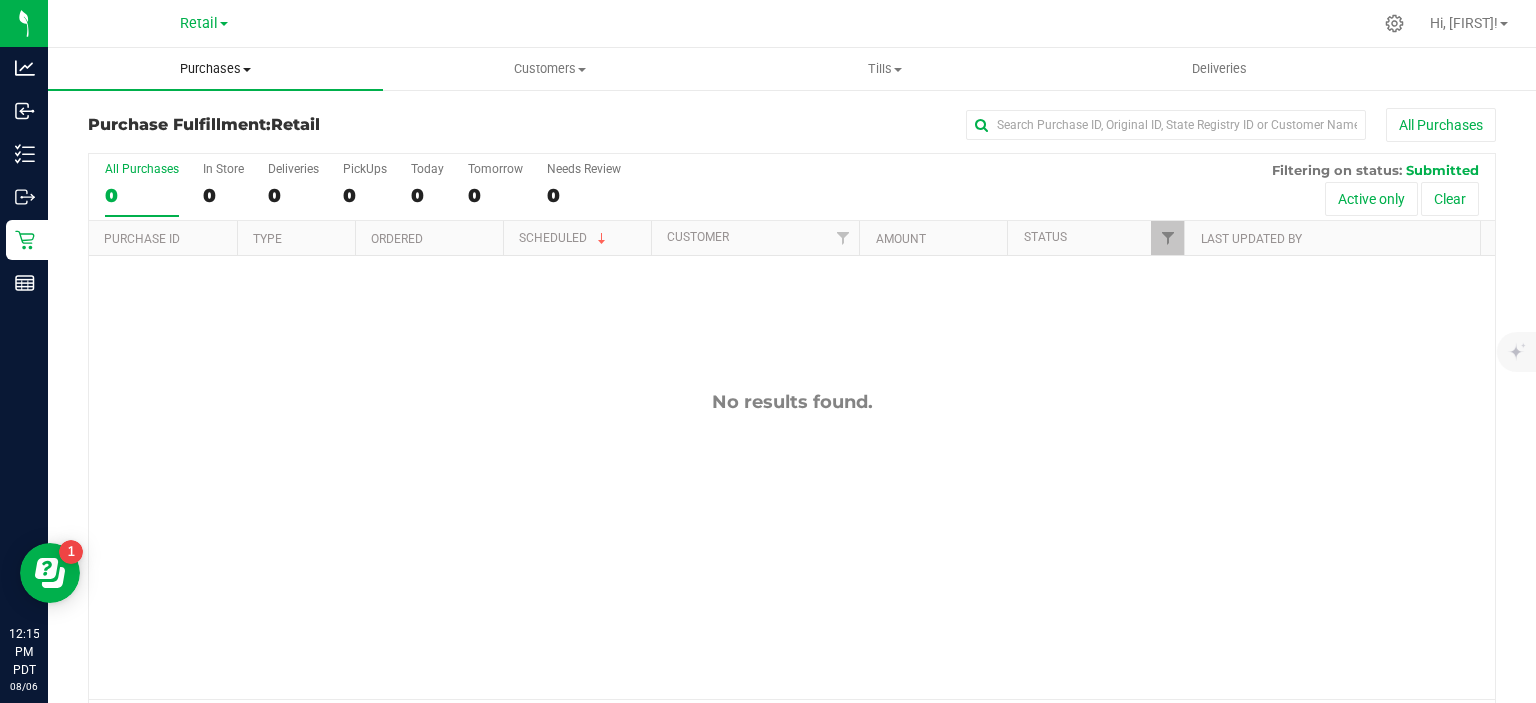 click at bounding box center (247, 70) 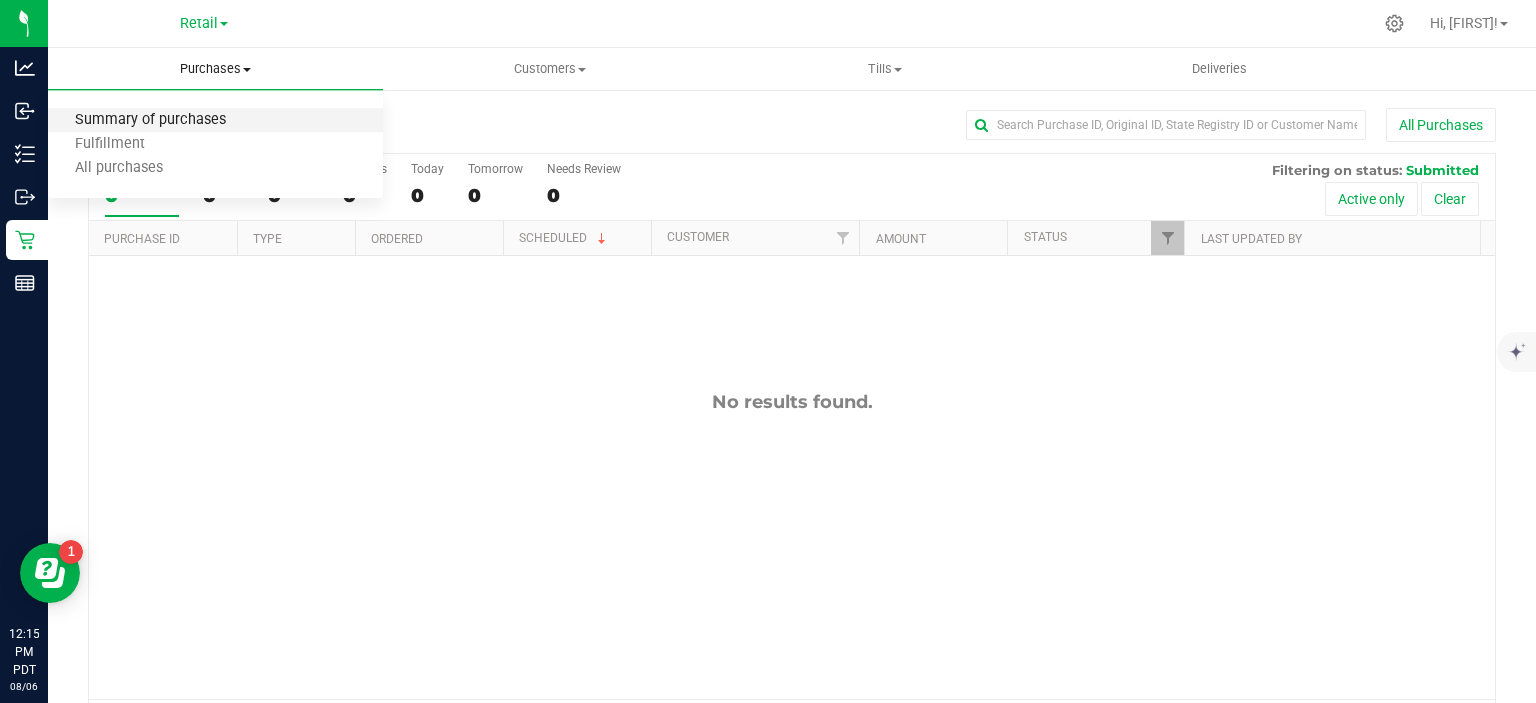click on "Summary of purchases" at bounding box center (150, 120) 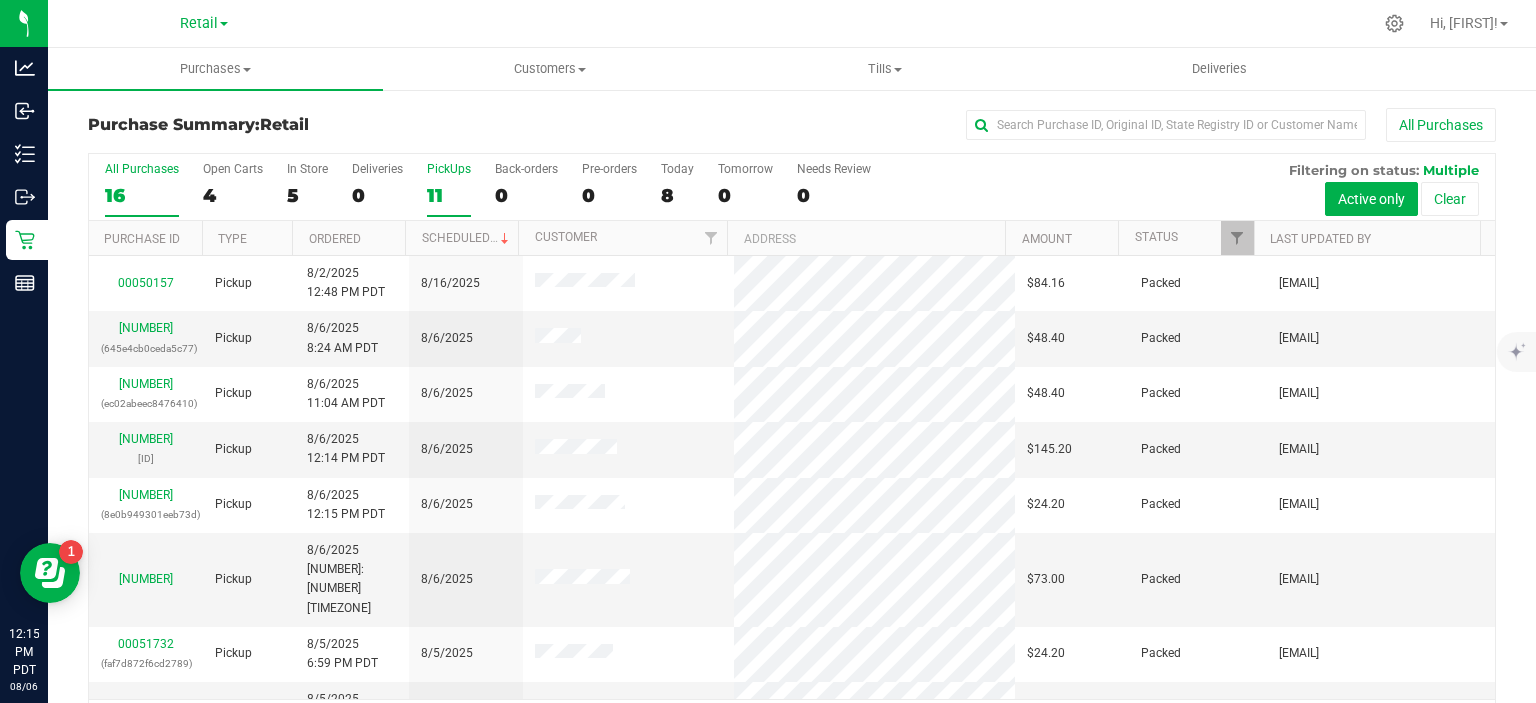 click on "11" at bounding box center [449, 195] 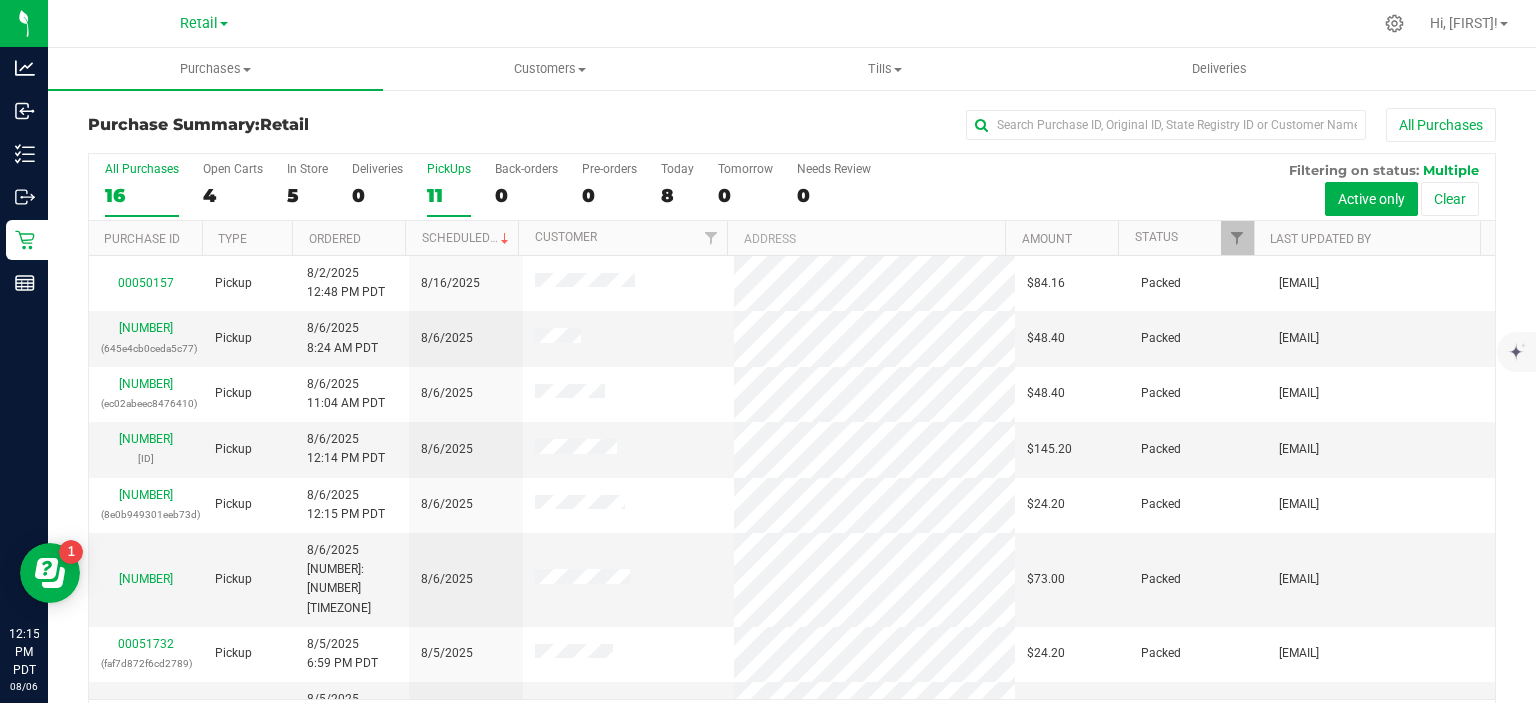 click on "PickUps
11" at bounding box center [0, 0] 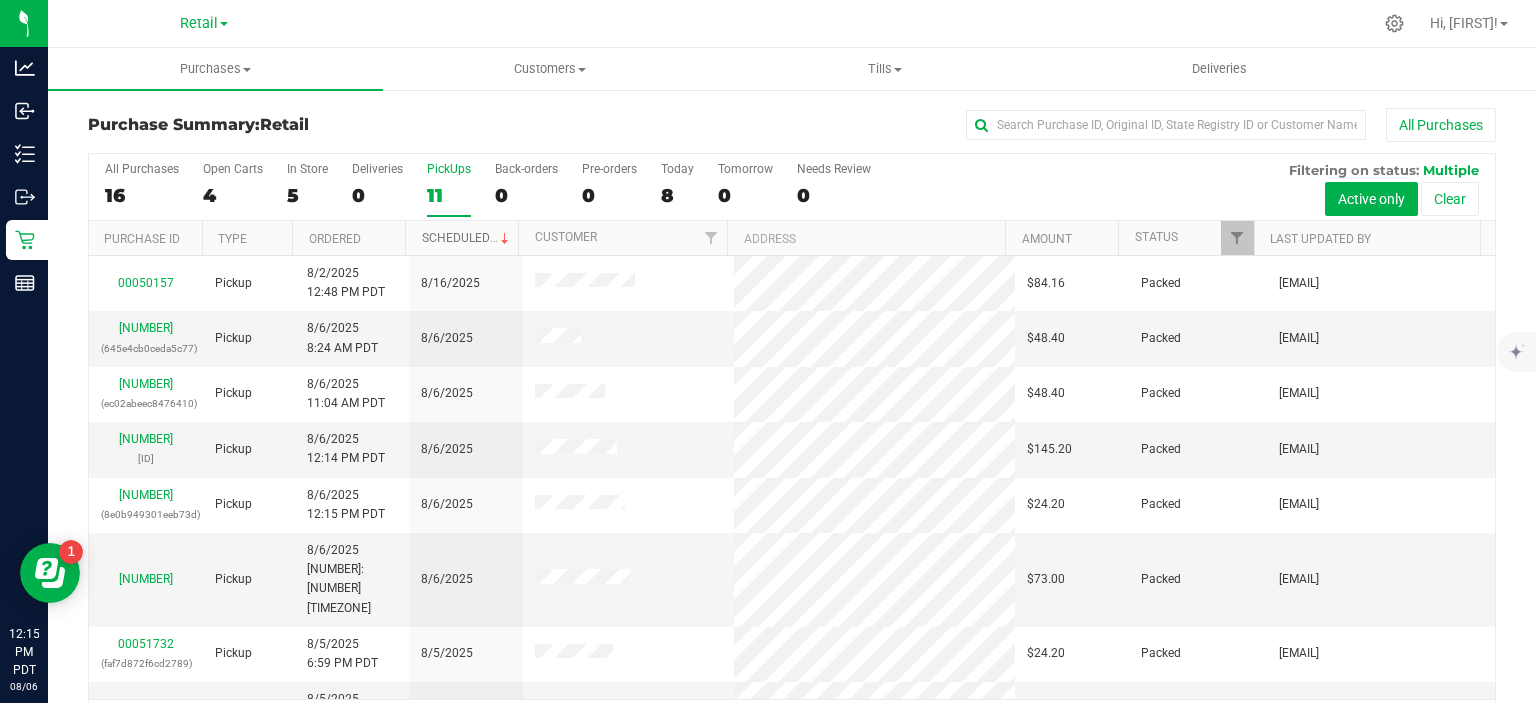 click at bounding box center [505, 239] 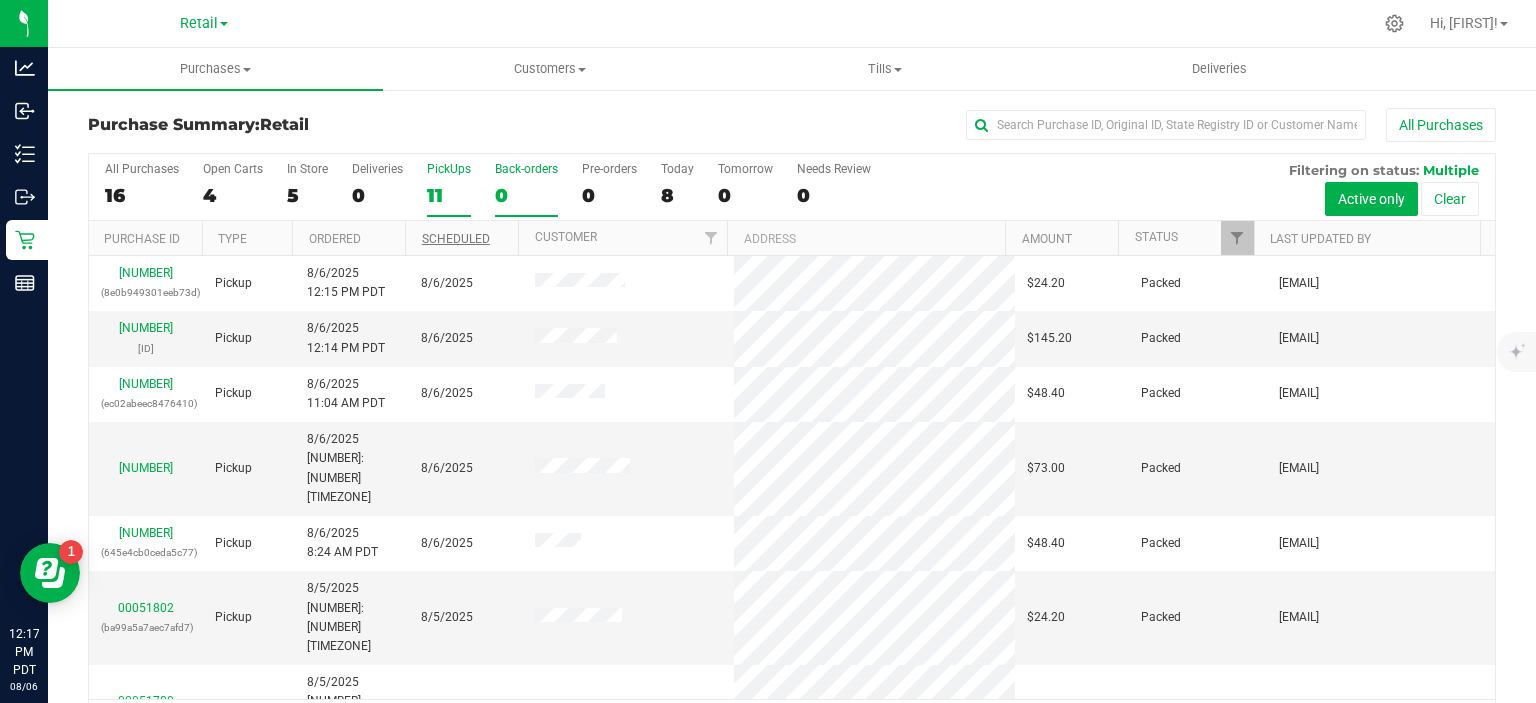 click on "0" at bounding box center (526, 195) 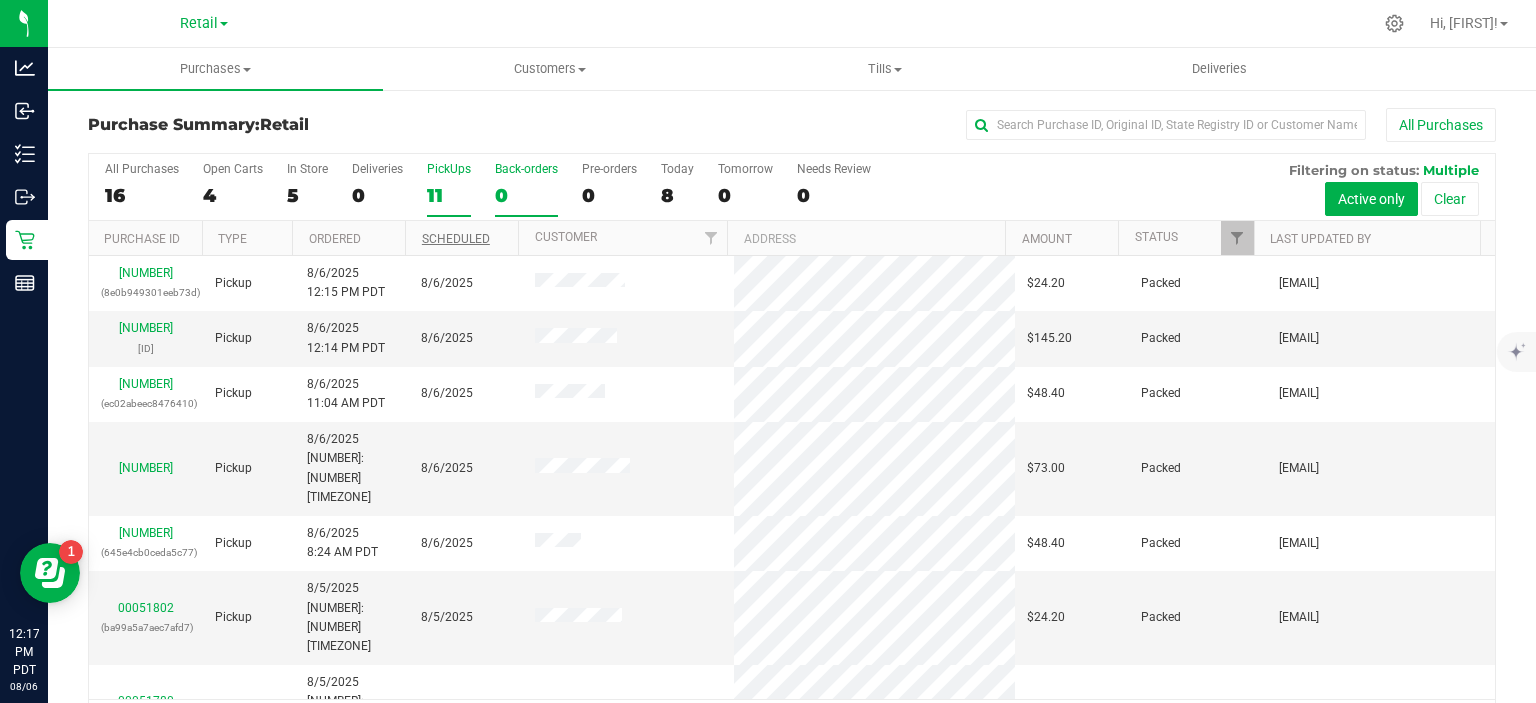 click on "Back-orders
0" at bounding box center (0, 0) 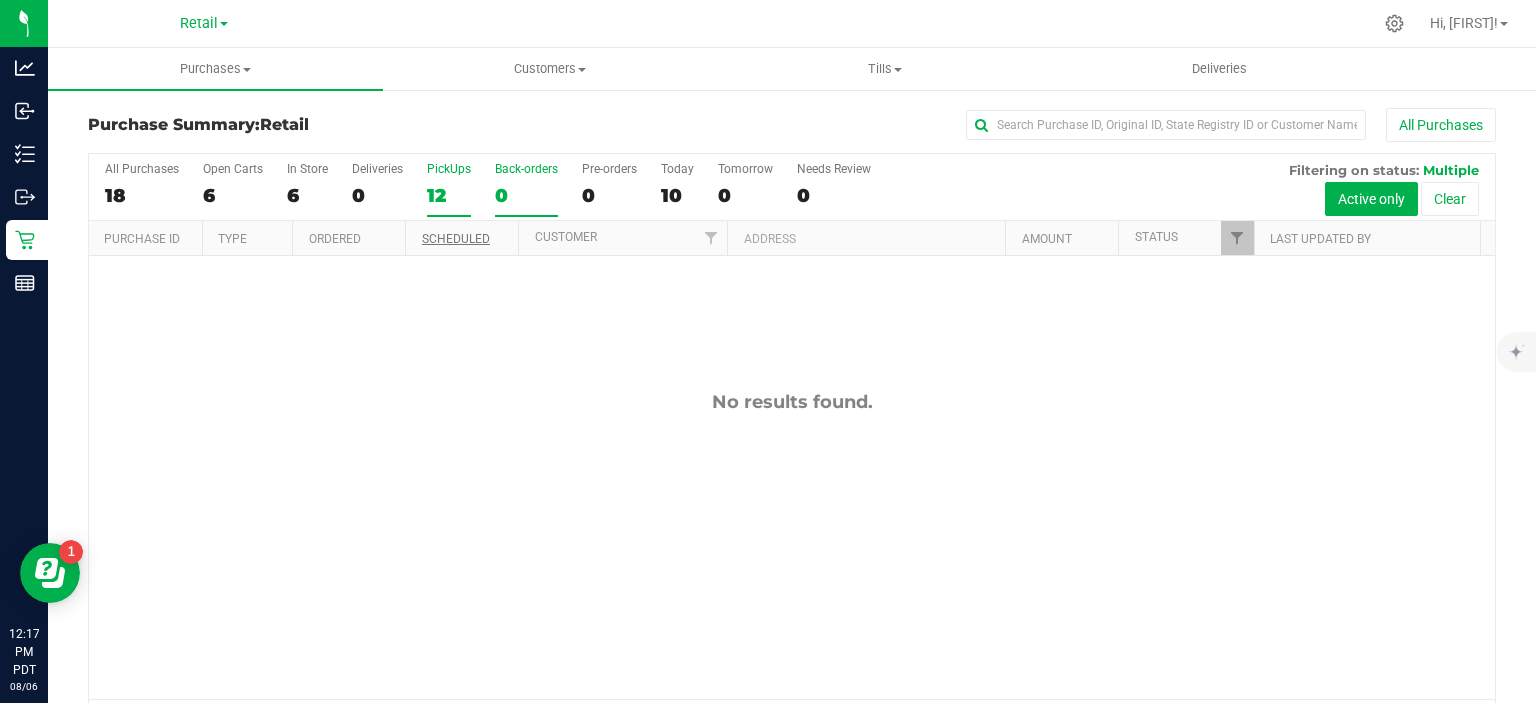 click on "12" at bounding box center (449, 195) 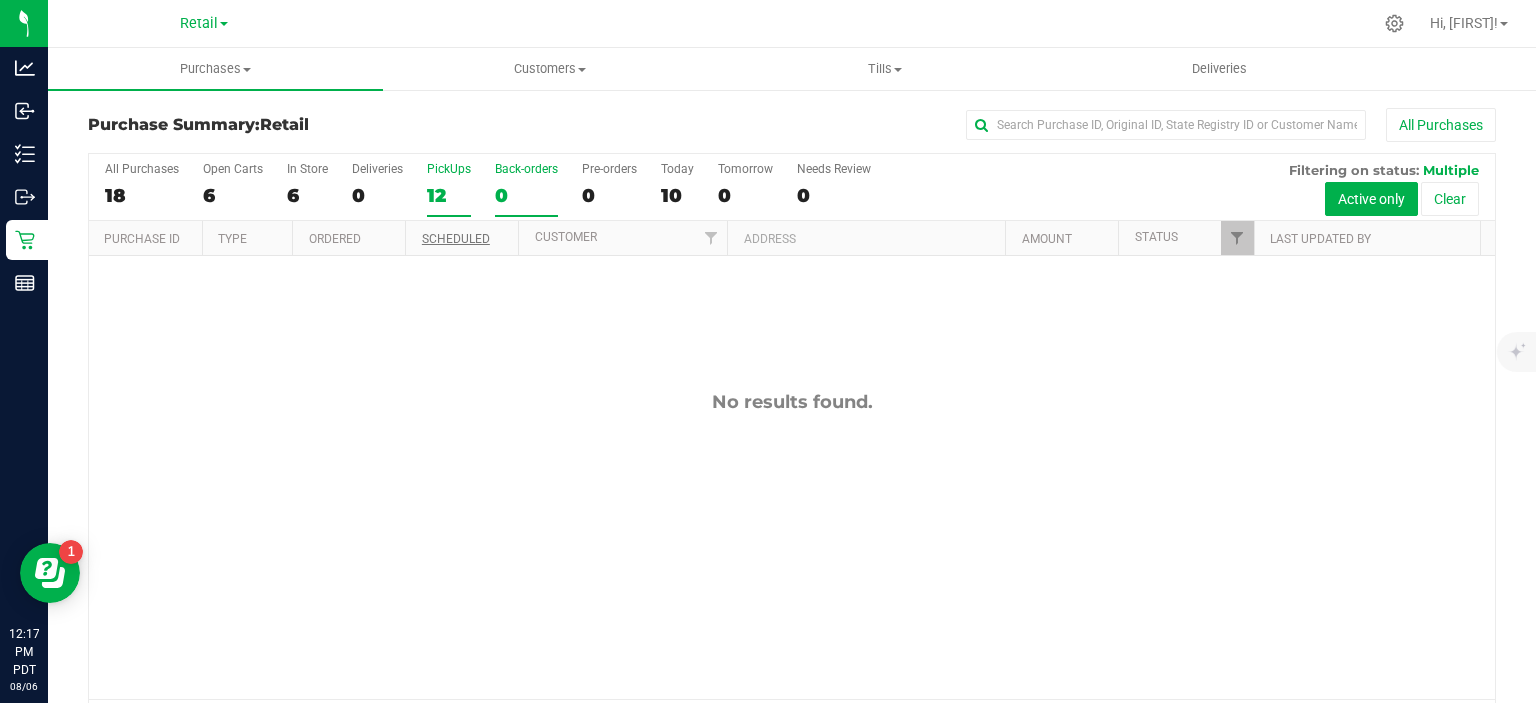 click on "PickUps
12" at bounding box center (0, 0) 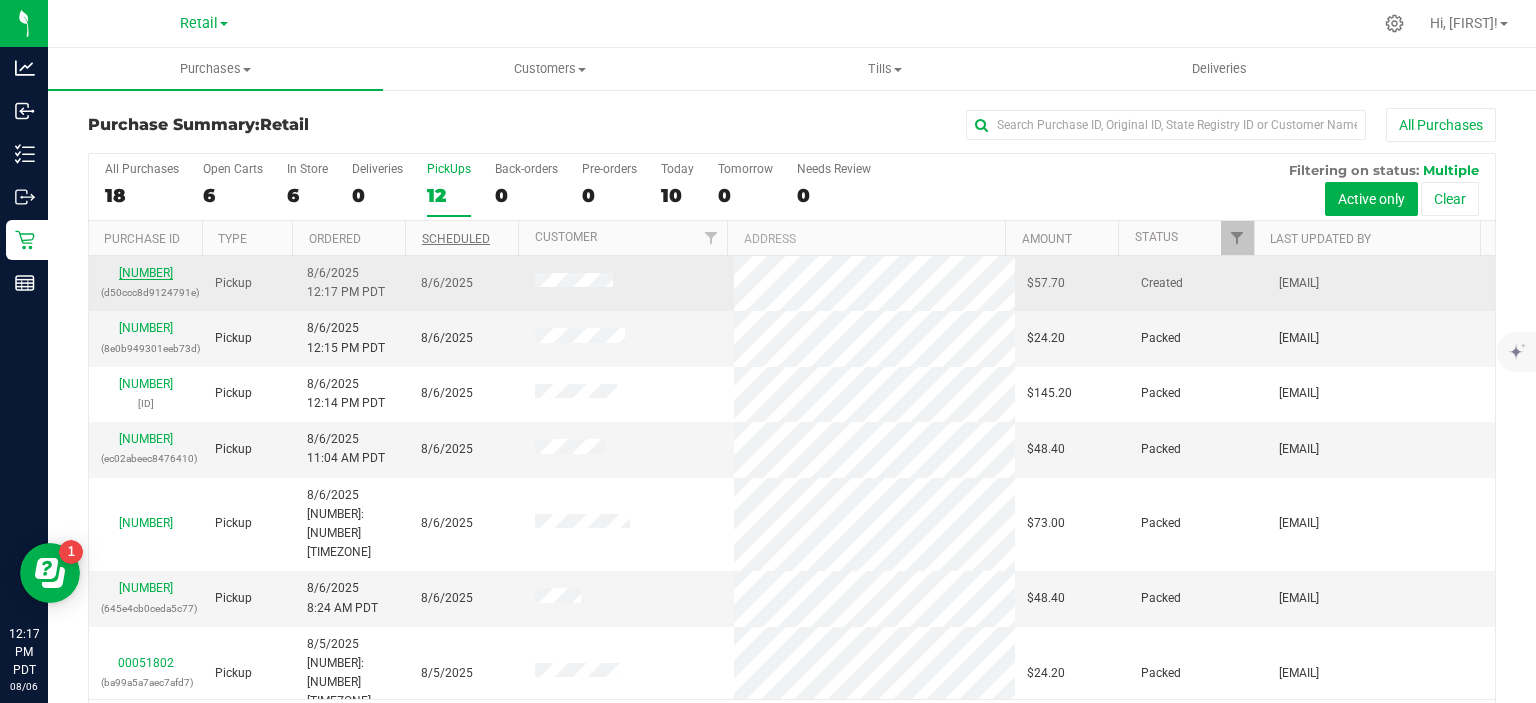 click on "[NUMBER]" at bounding box center (146, 273) 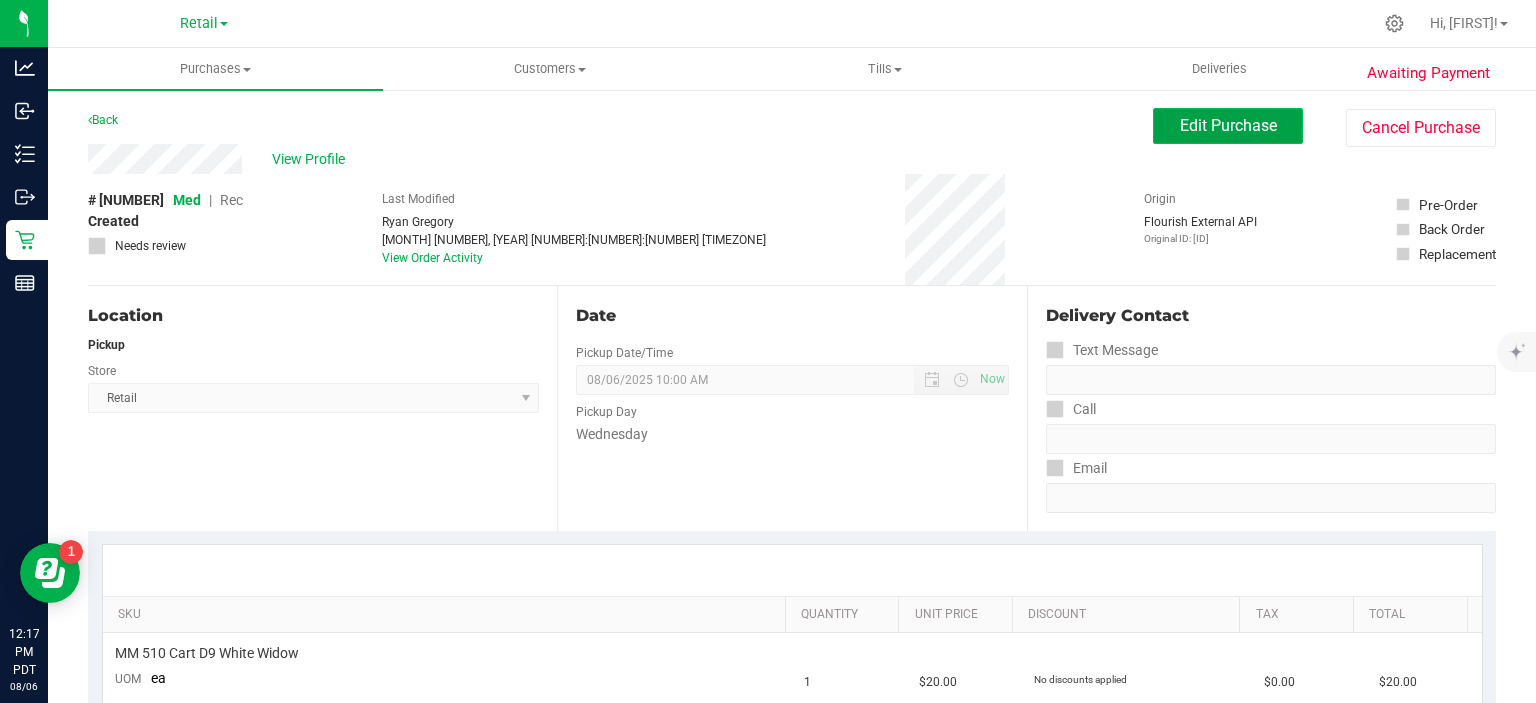 click on "Edit Purchase" at bounding box center [1228, 125] 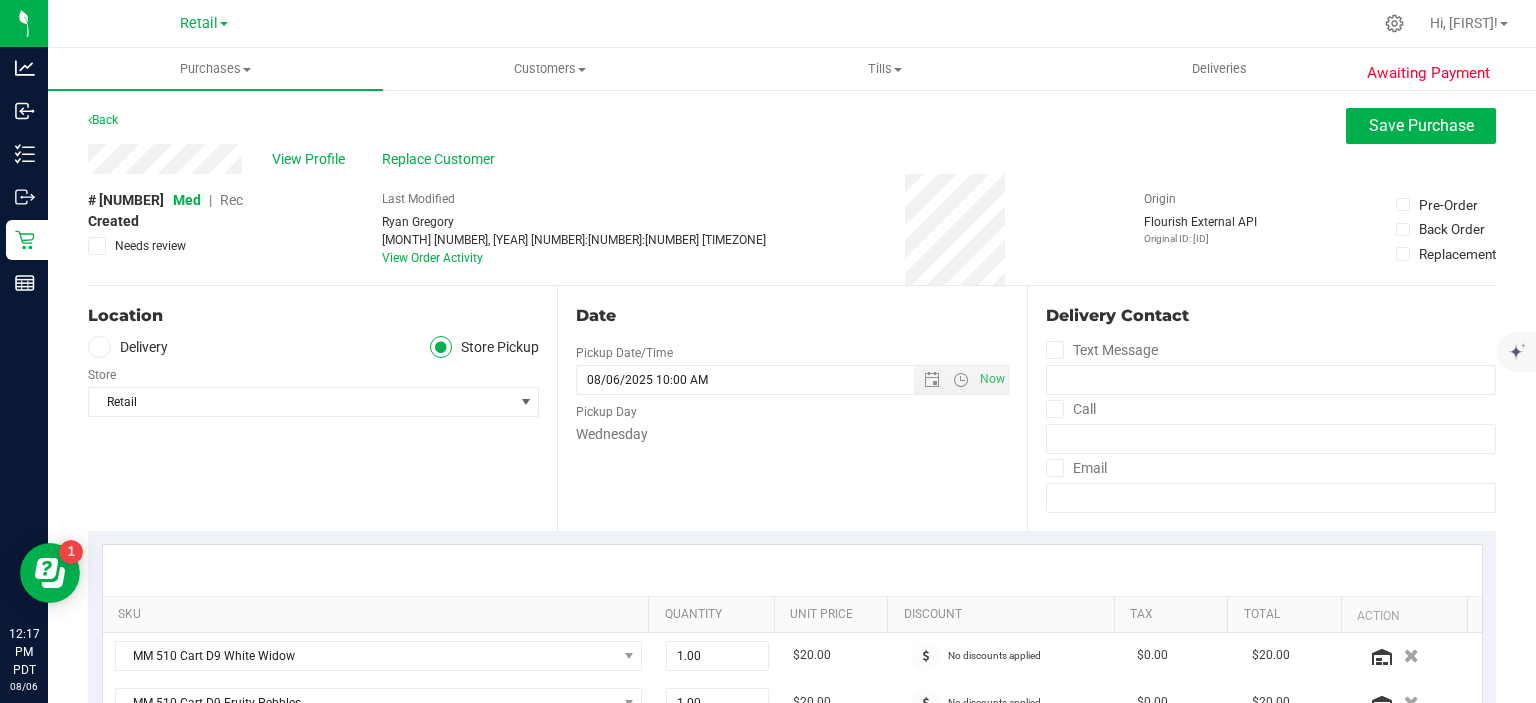 click on "Rec" at bounding box center (231, 200) 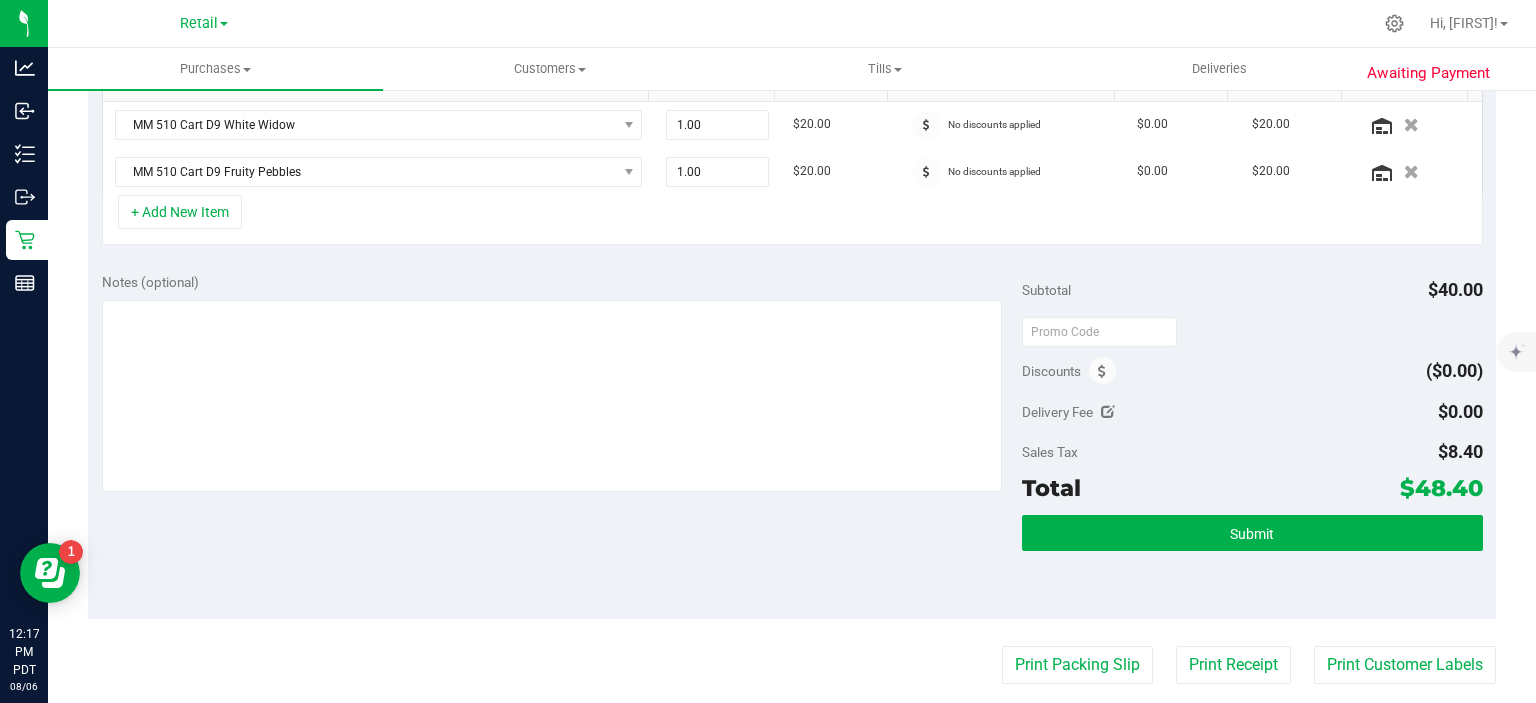 scroll, scrollTop: 569, scrollLeft: 0, axis: vertical 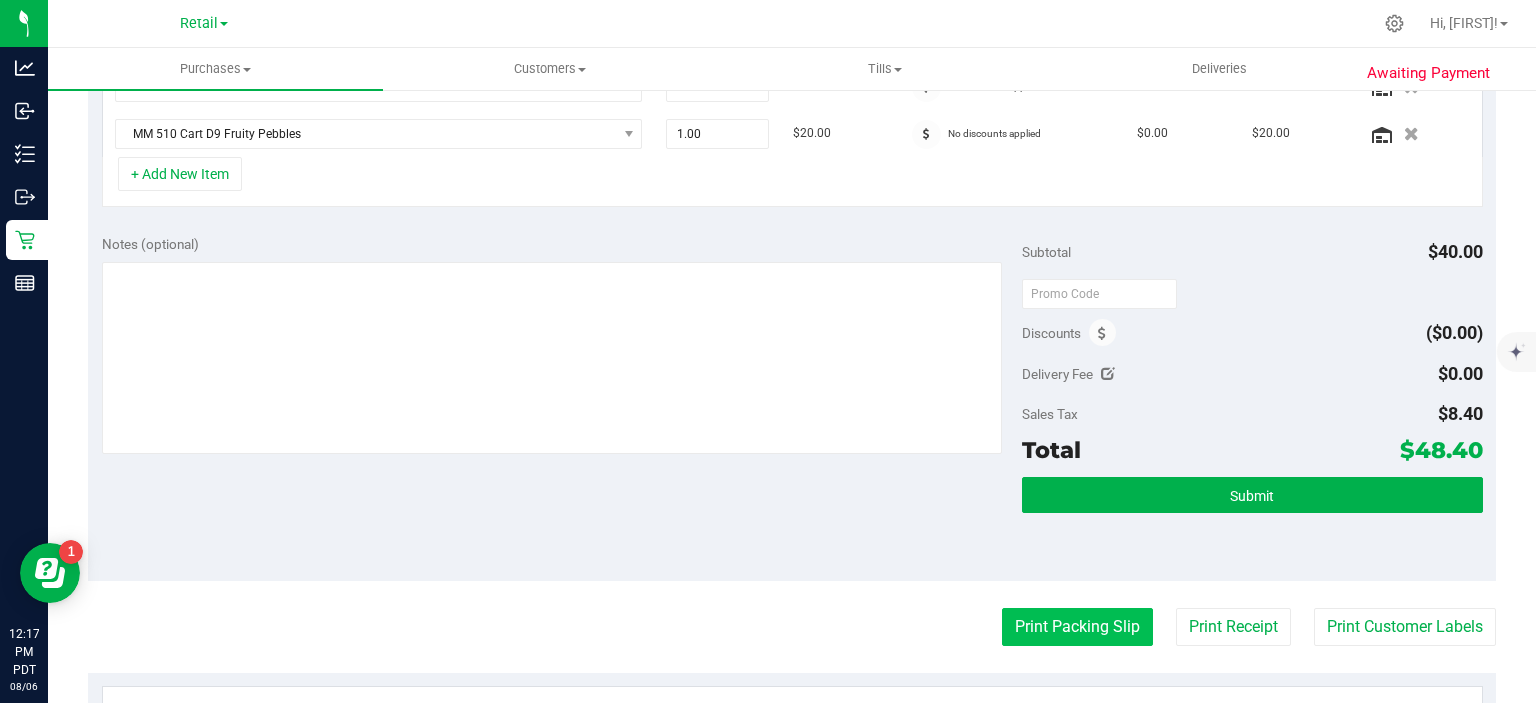 click on "Print Packing Slip" at bounding box center [1077, 627] 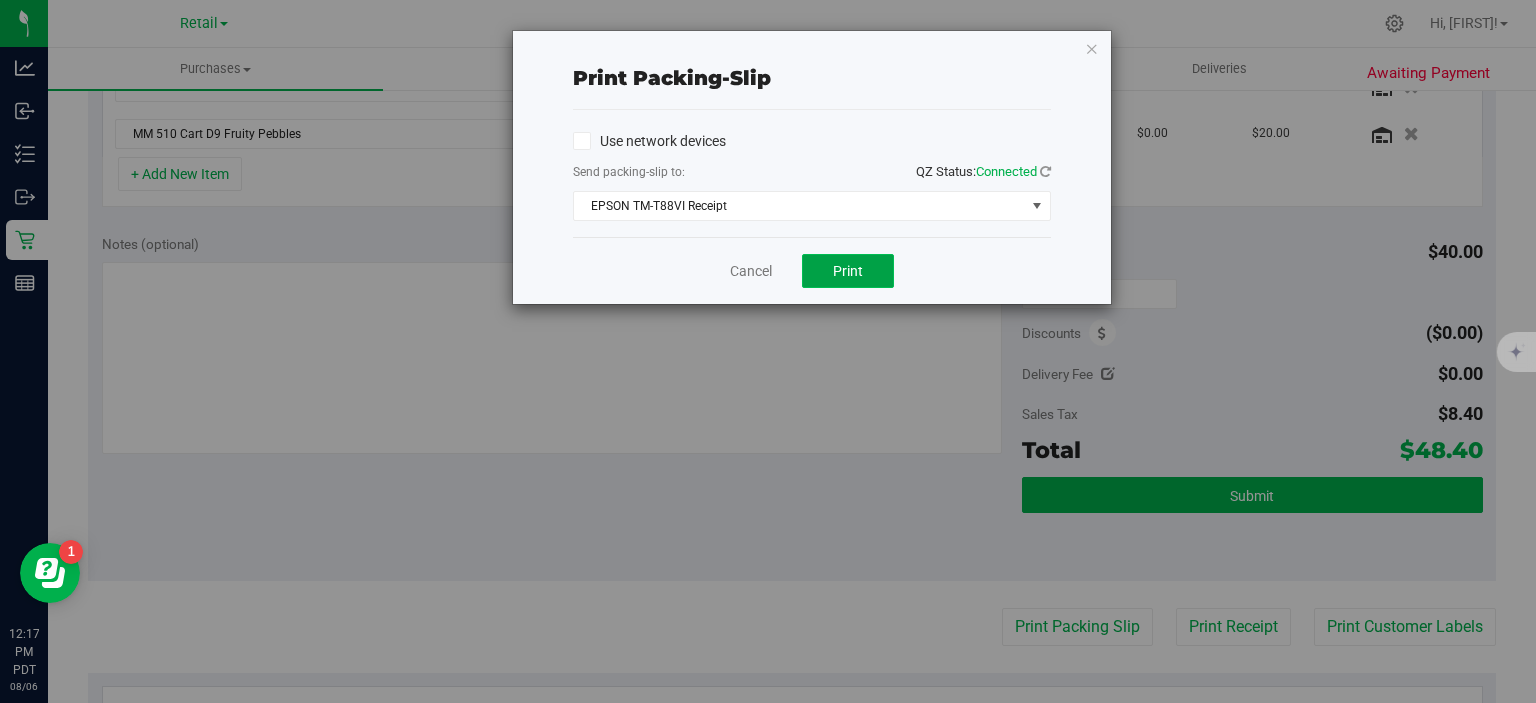 click on "Print" at bounding box center [848, 271] 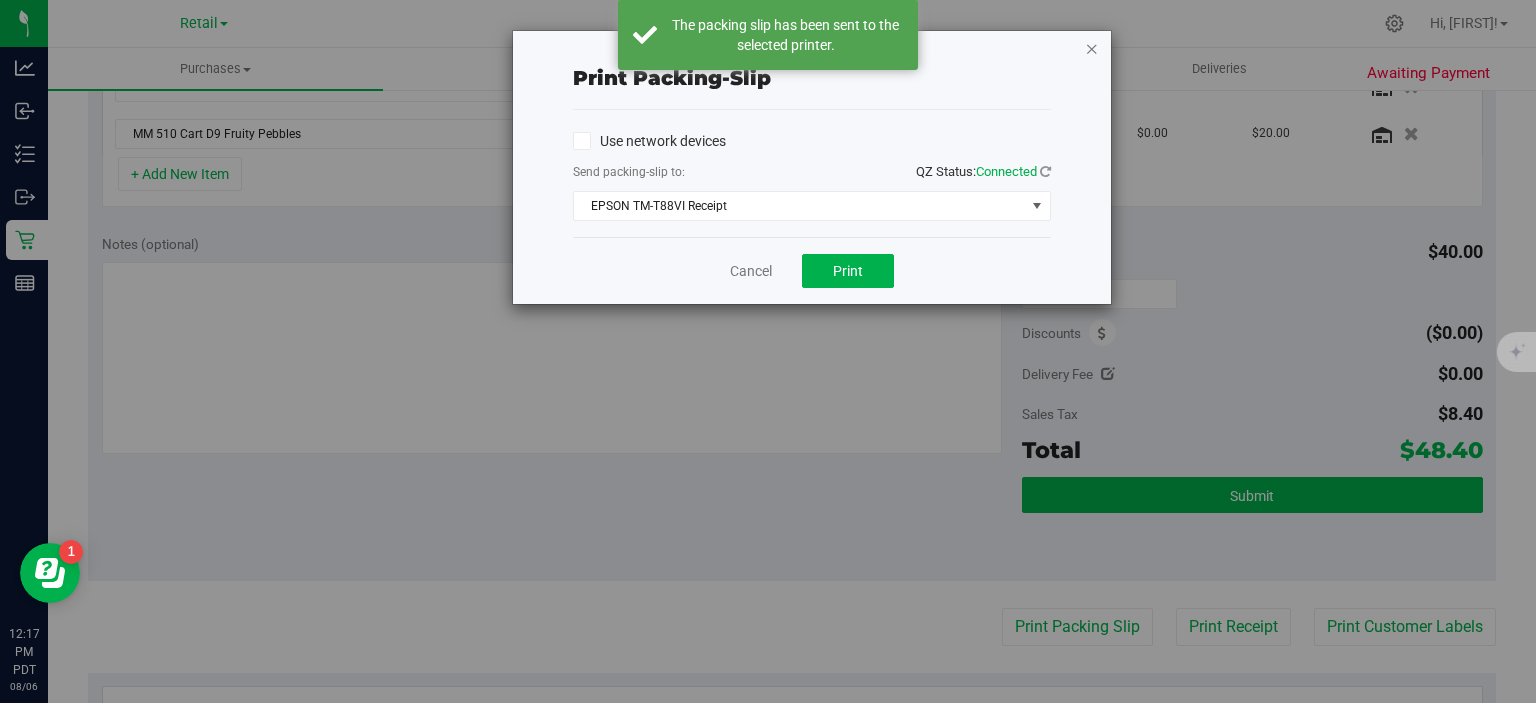 click at bounding box center (1092, 48) 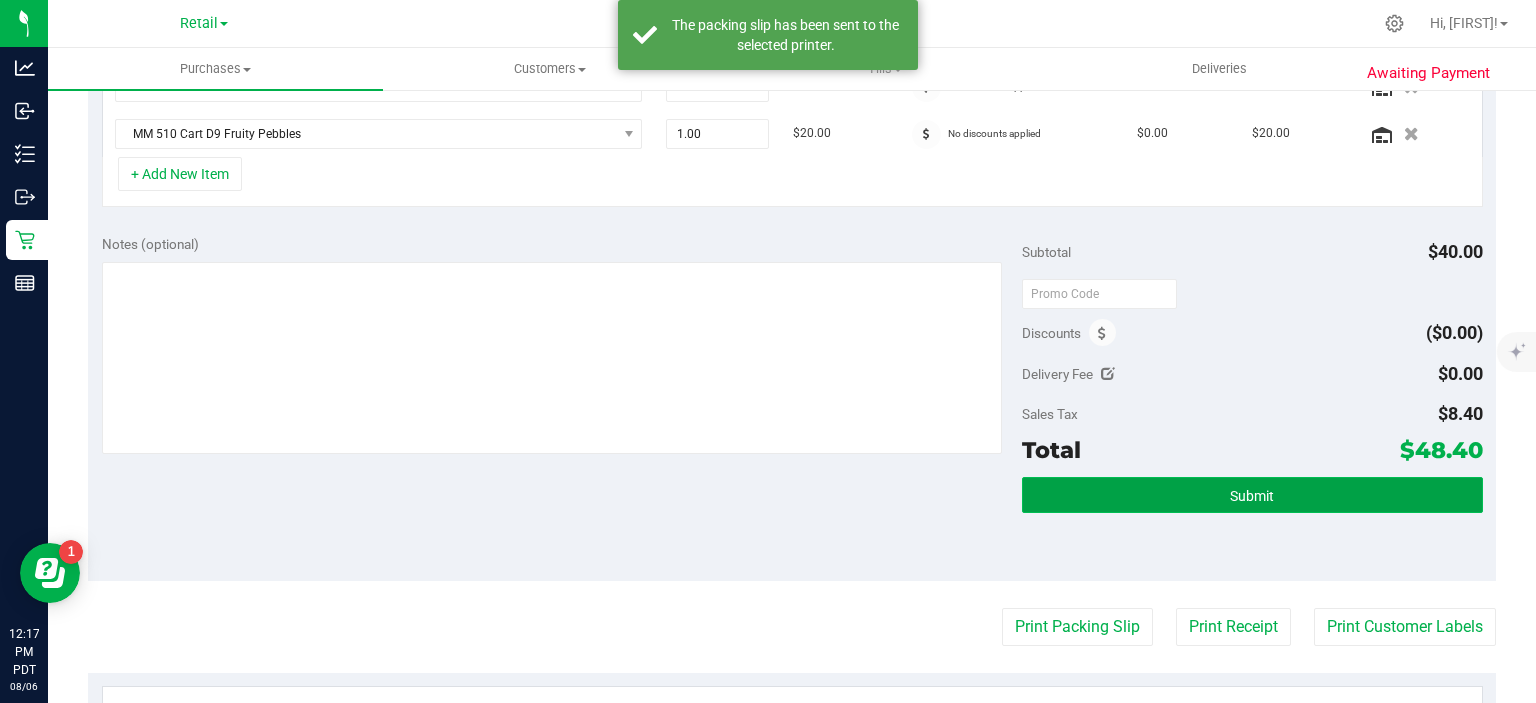 click on "Submit" at bounding box center [1252, 495] 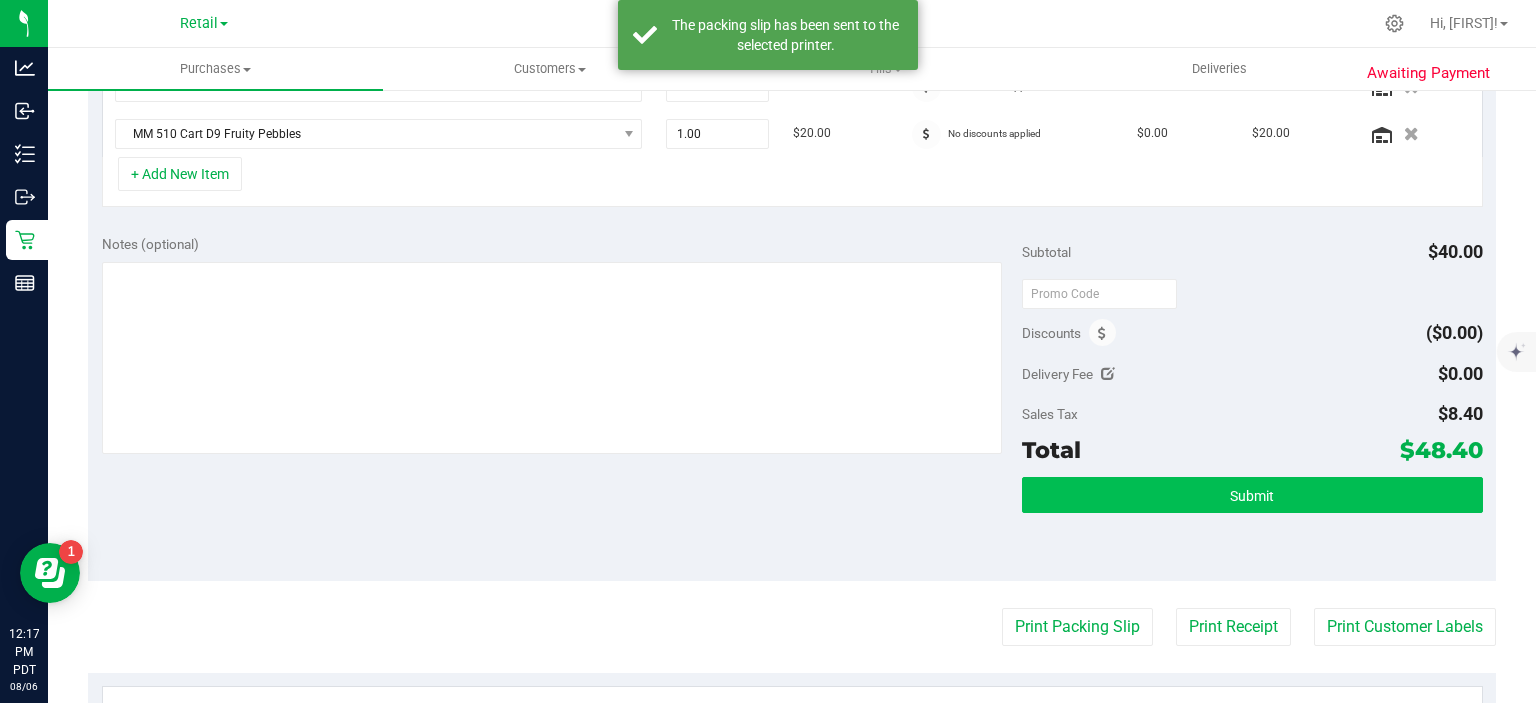 scroll, scrollTop: 572, scrollLeft: 0, axis: vertical 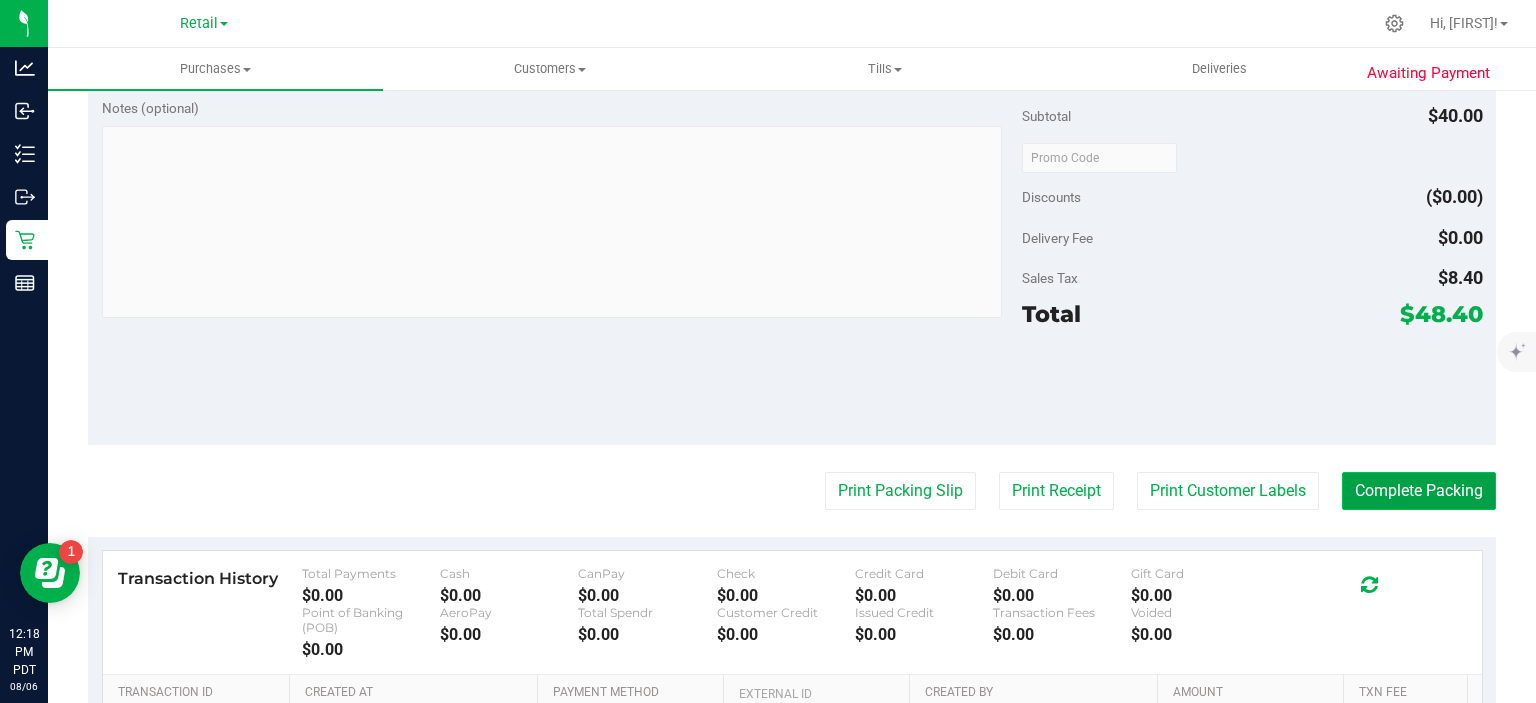 click on "Complete Packing" at bounding box center [1419, 491] 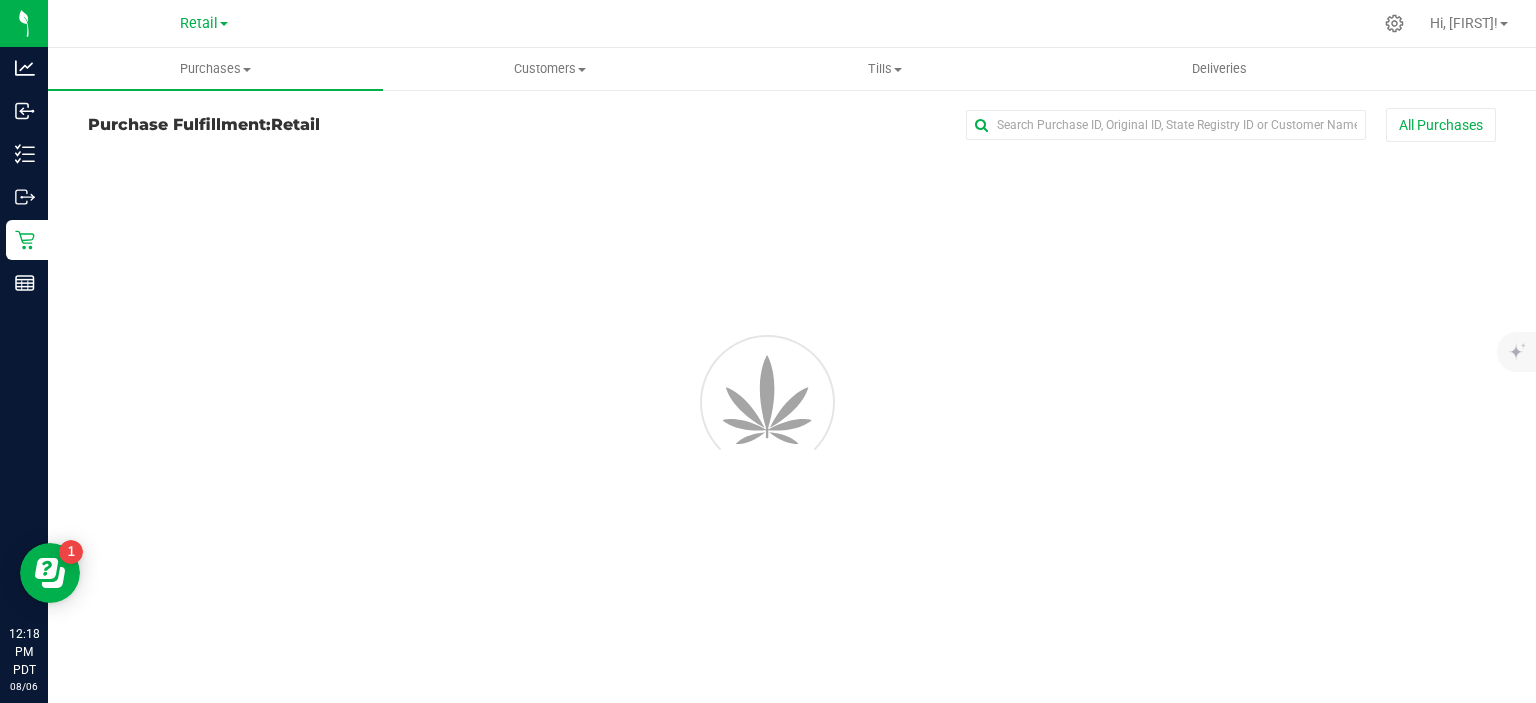 scroll, scrollTop: 0, scrollLeft: 0, axis: both 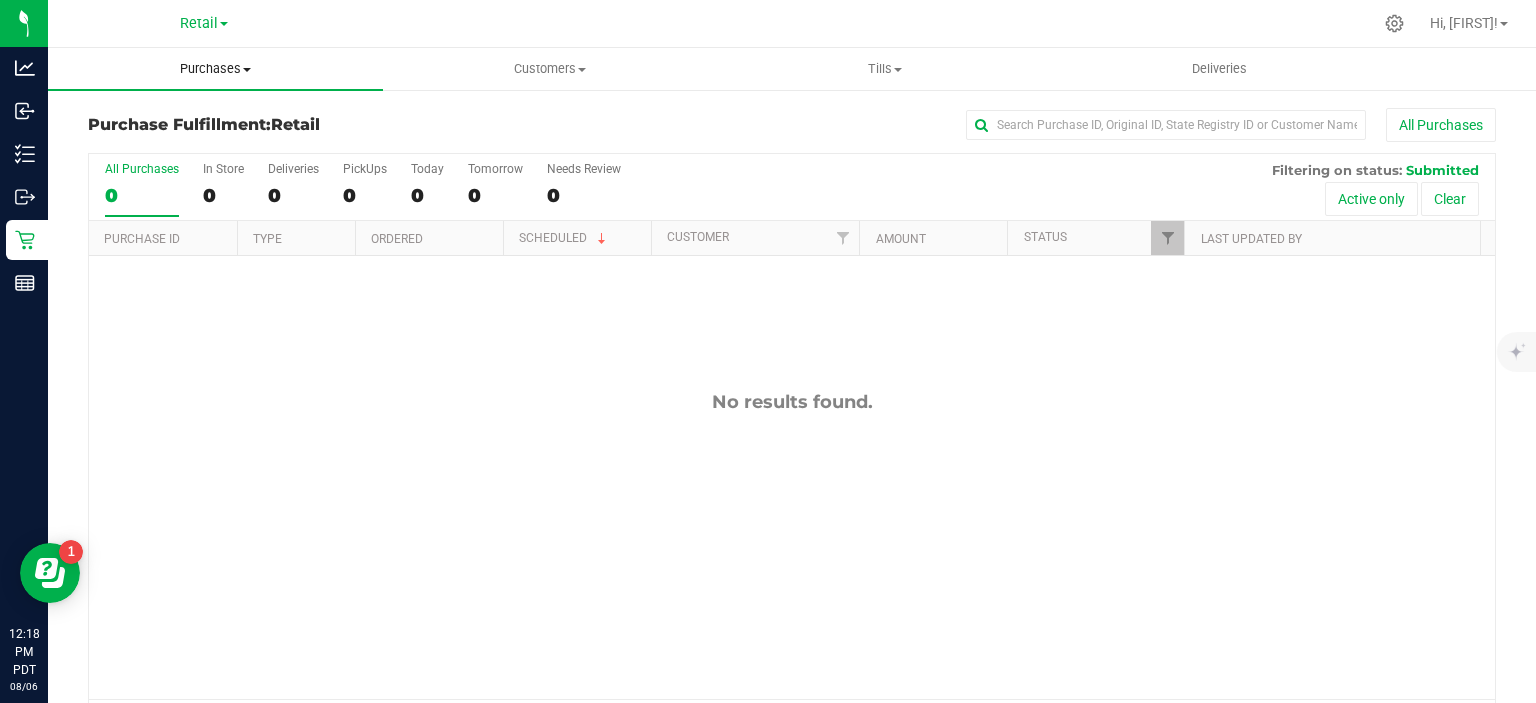 click on "Purchases" at bounding box center (215, 69) 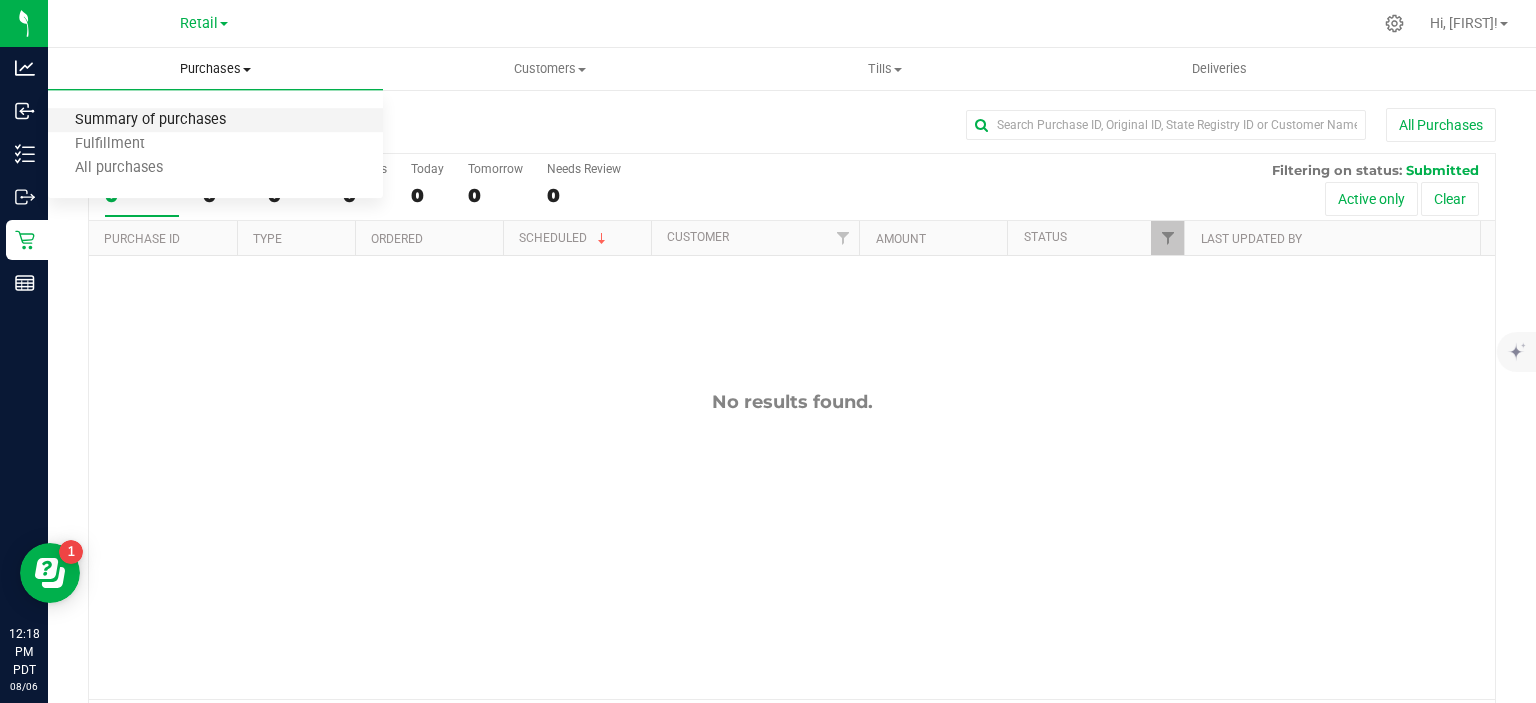 click on "Summary of purchases" at bounding box center [150, 120] 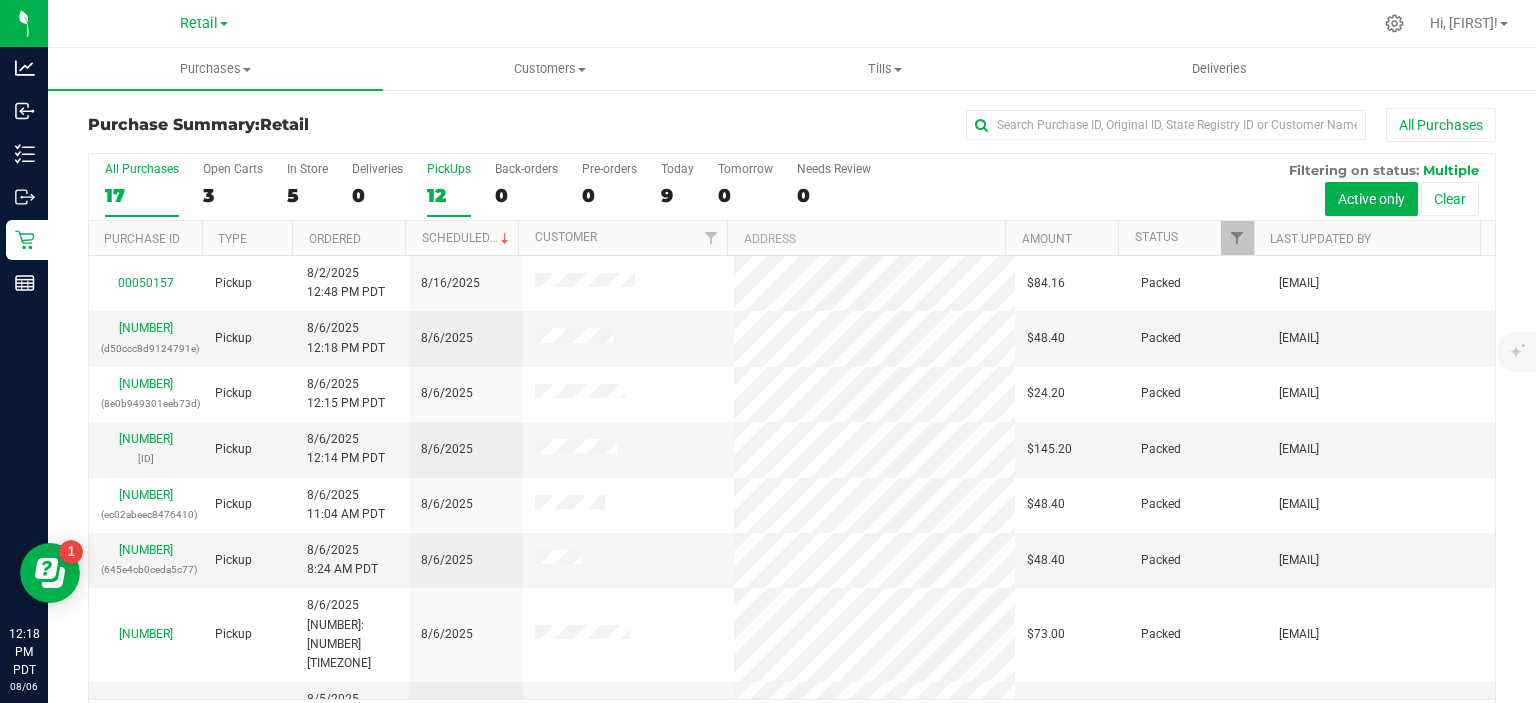 click on "12" at bounding box center (449, 195) 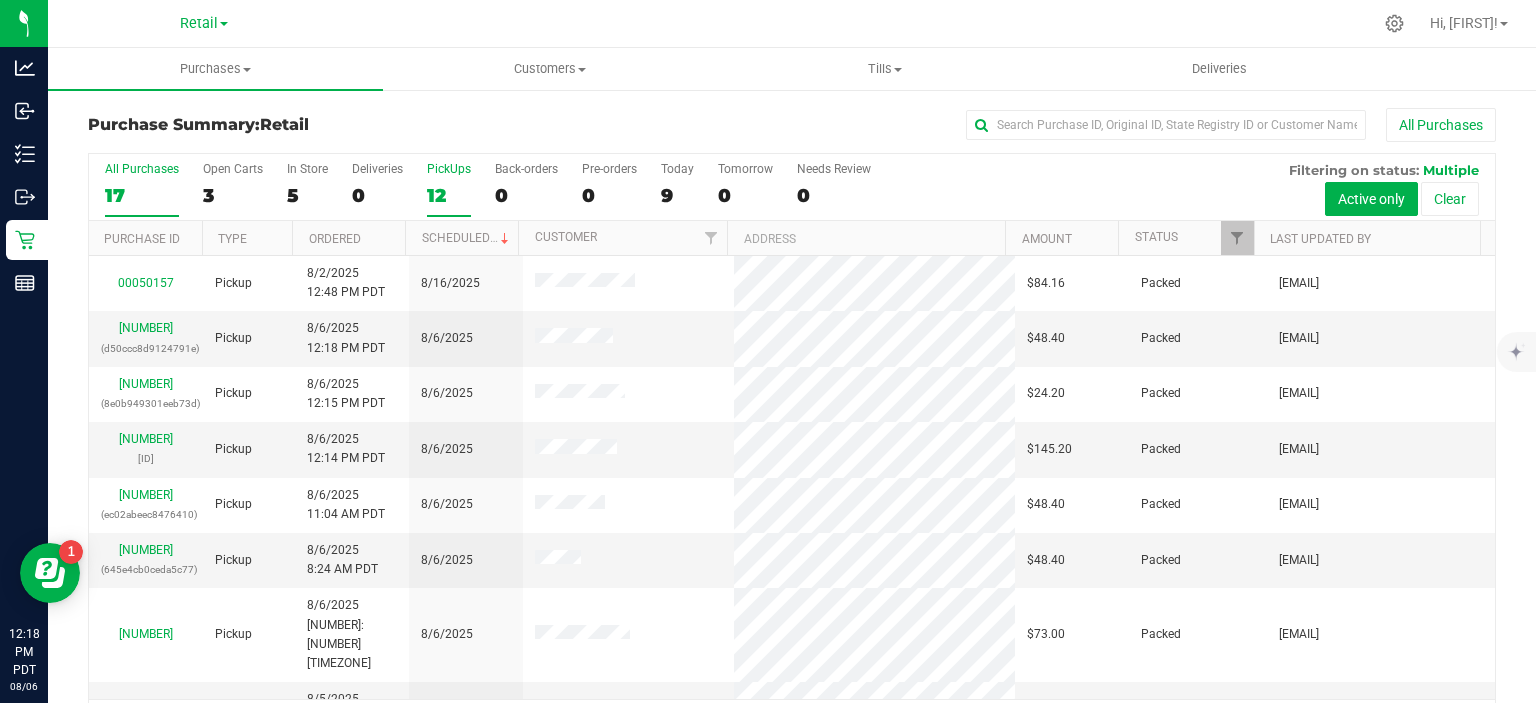 click on "PickUps
12" at bounding box center [0, 0] 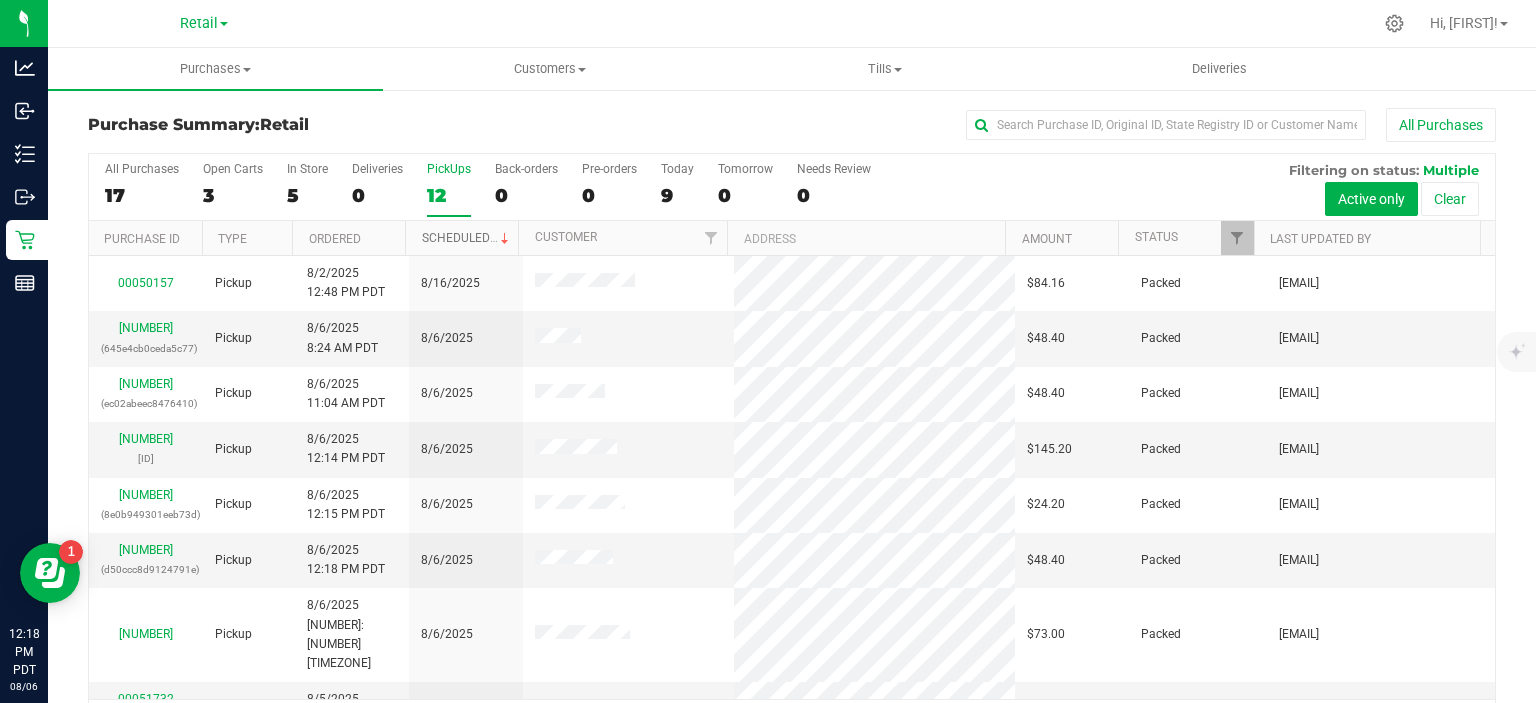 click on "Scheduled" at bounding box center (467, 238) 